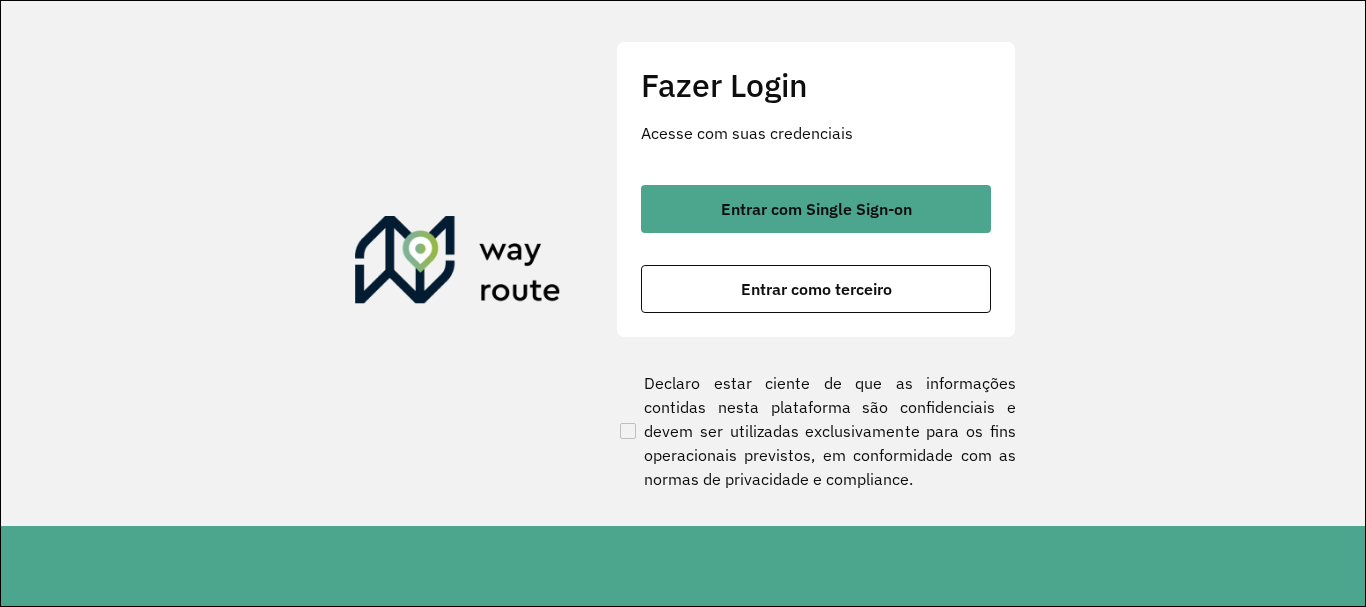 scroll, scrollTop: 0, scrollLeft: 0, axis: both 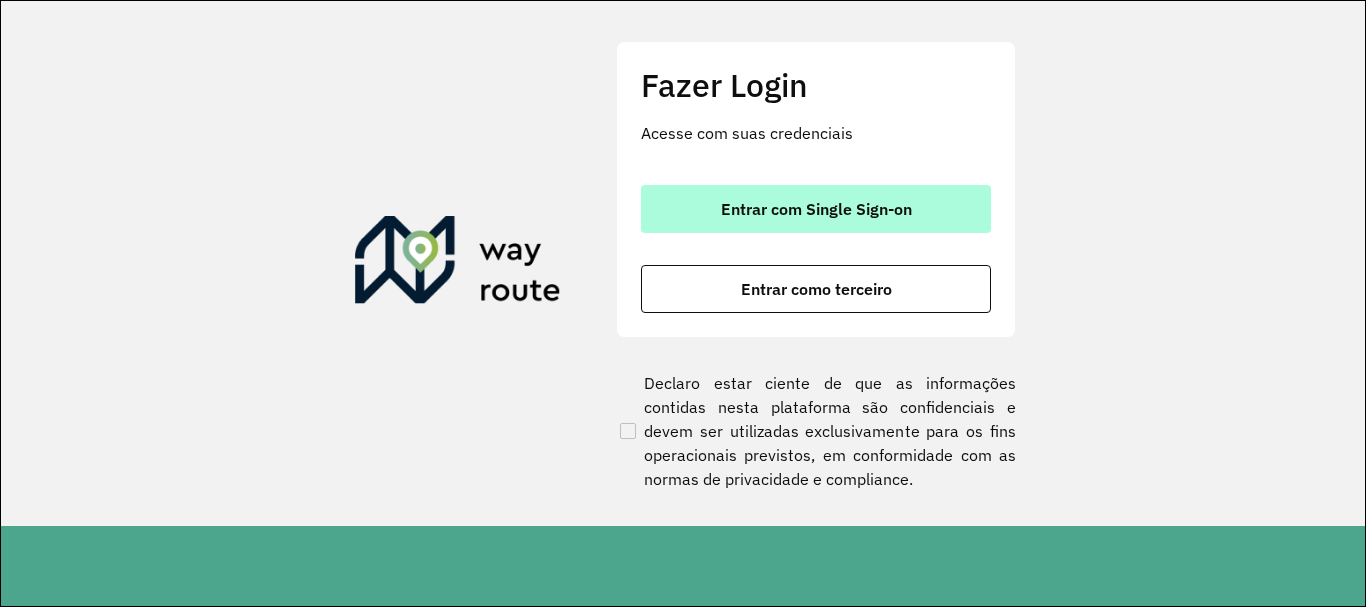 click on "Entrar com Single Sign-on" at bounding box center (816, 209) 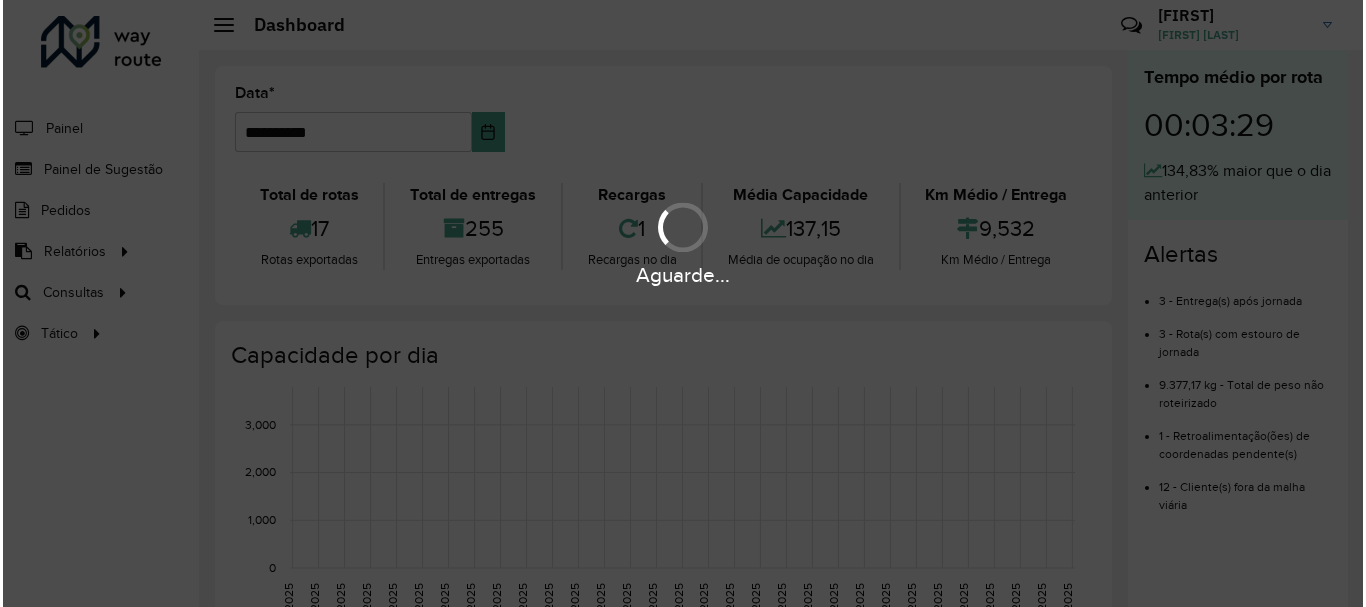 scroll, scrollTop: 0, scrollLeft: 0, axis: both 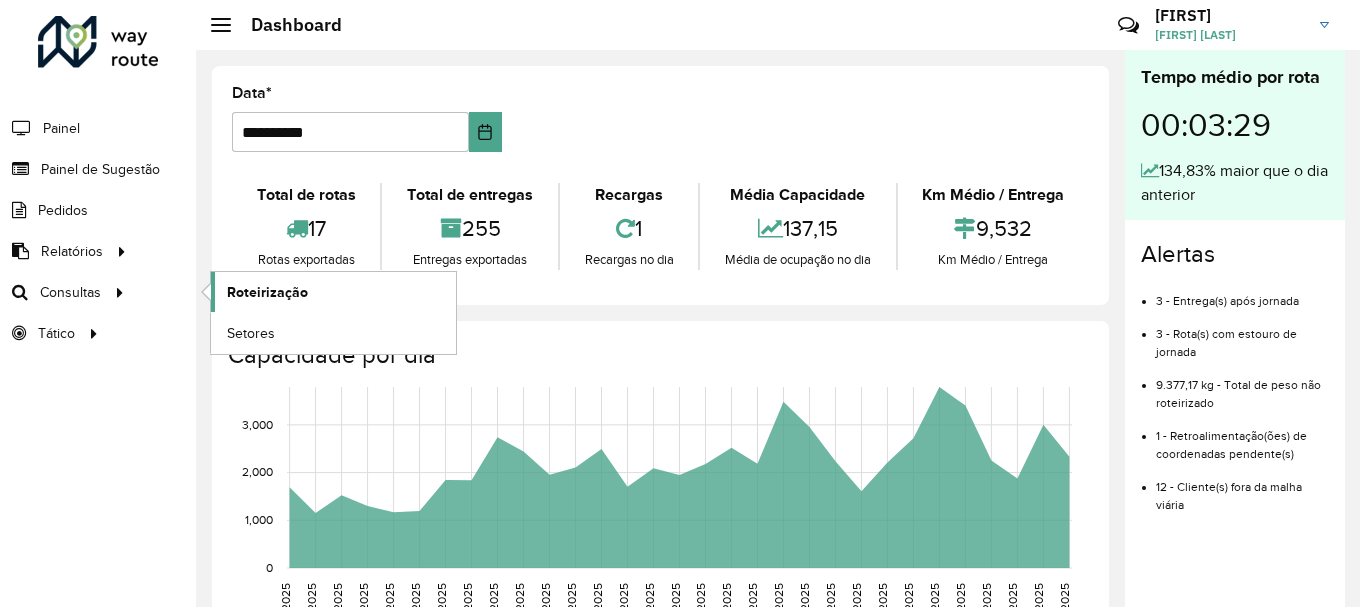 click on "Roteirização" 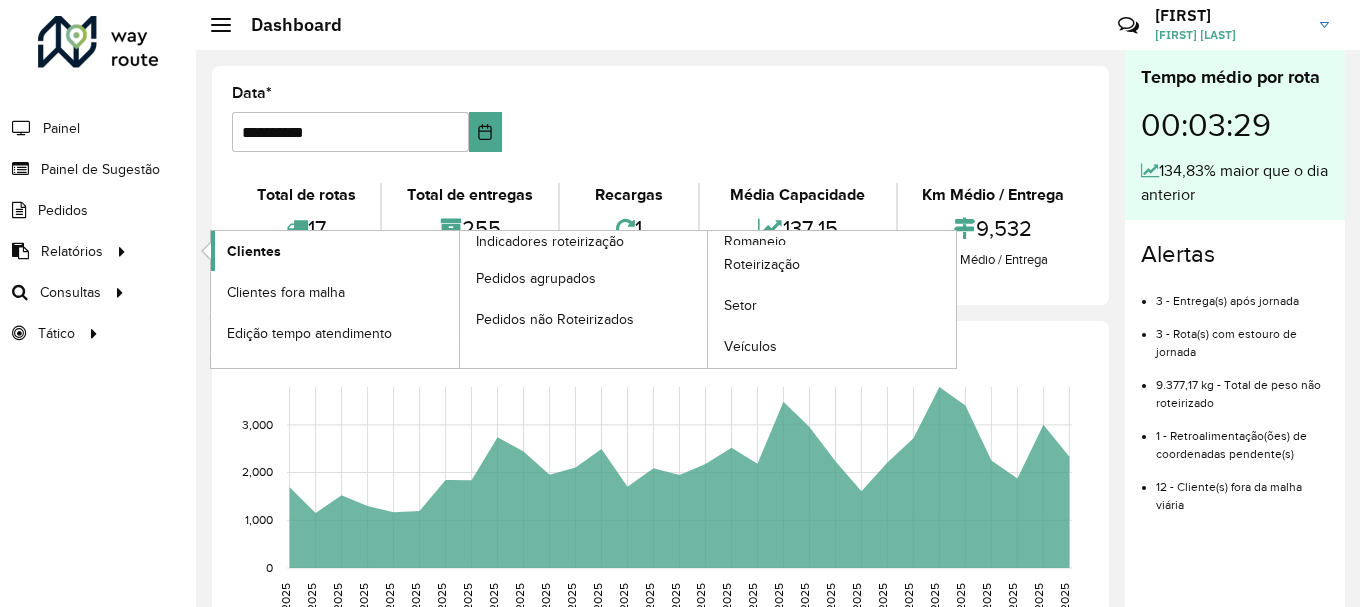click on "Clientes" 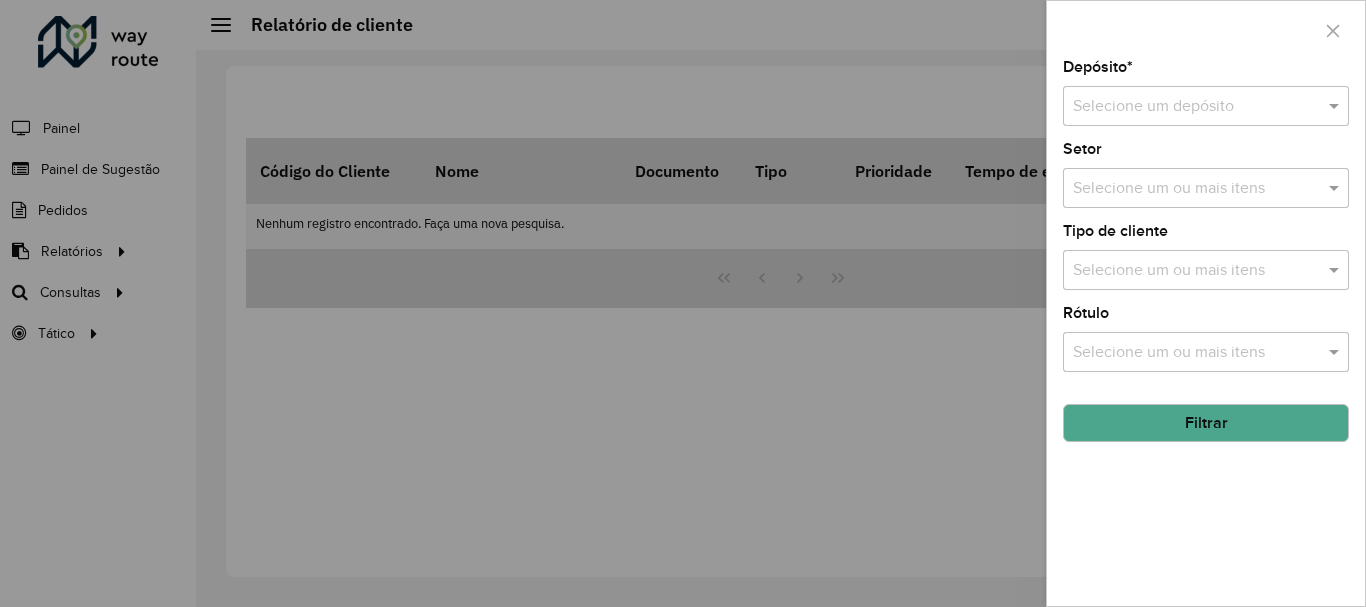 click on "Selecione um depósito" at bounding box center [1206, 106] 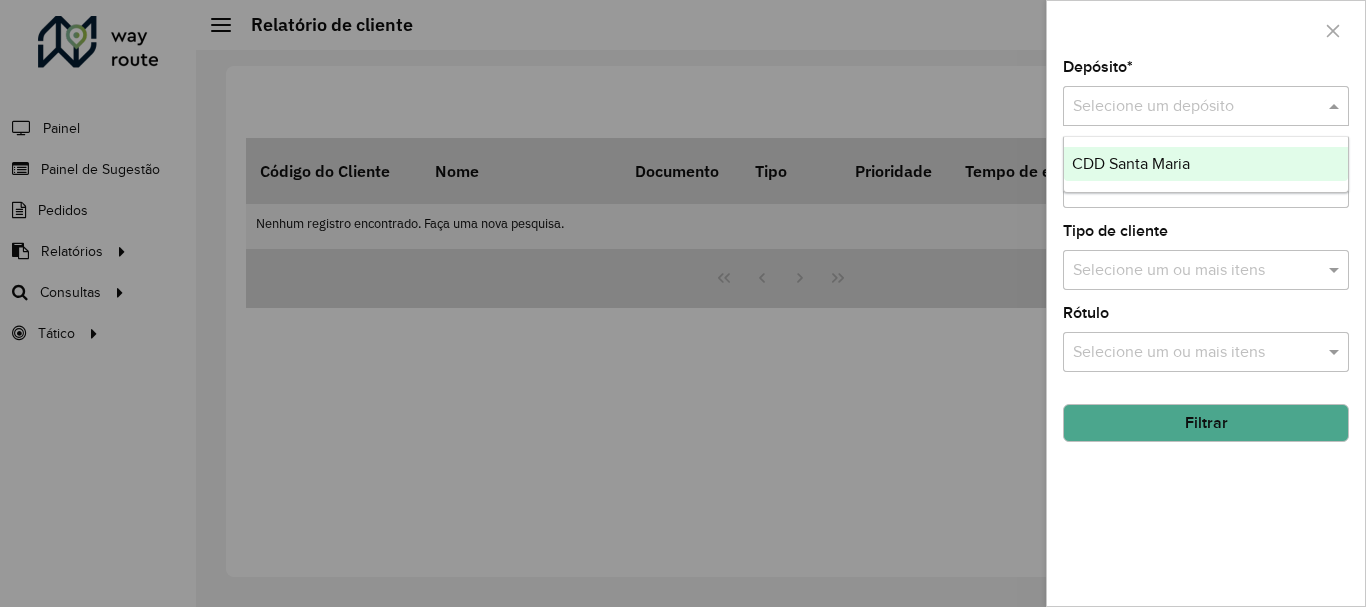 click on "CDD Santa Maria" at bounding box center [1206, 164] 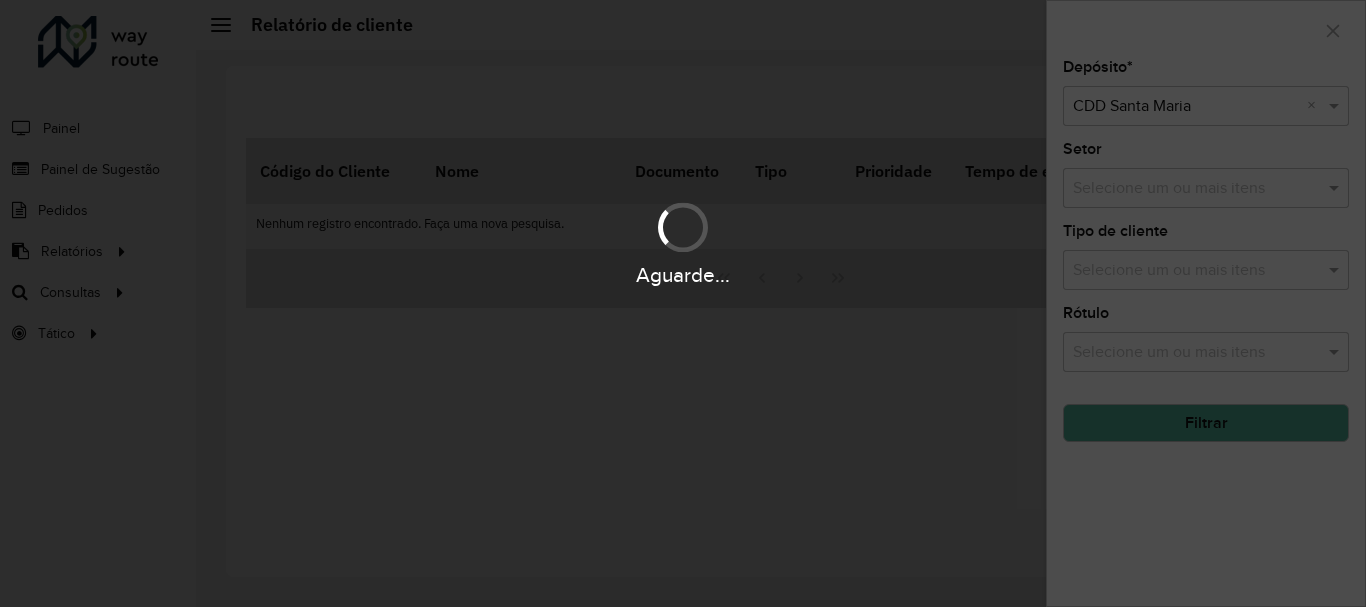 click on "Aguarde..." at bounding box center [683, 303] 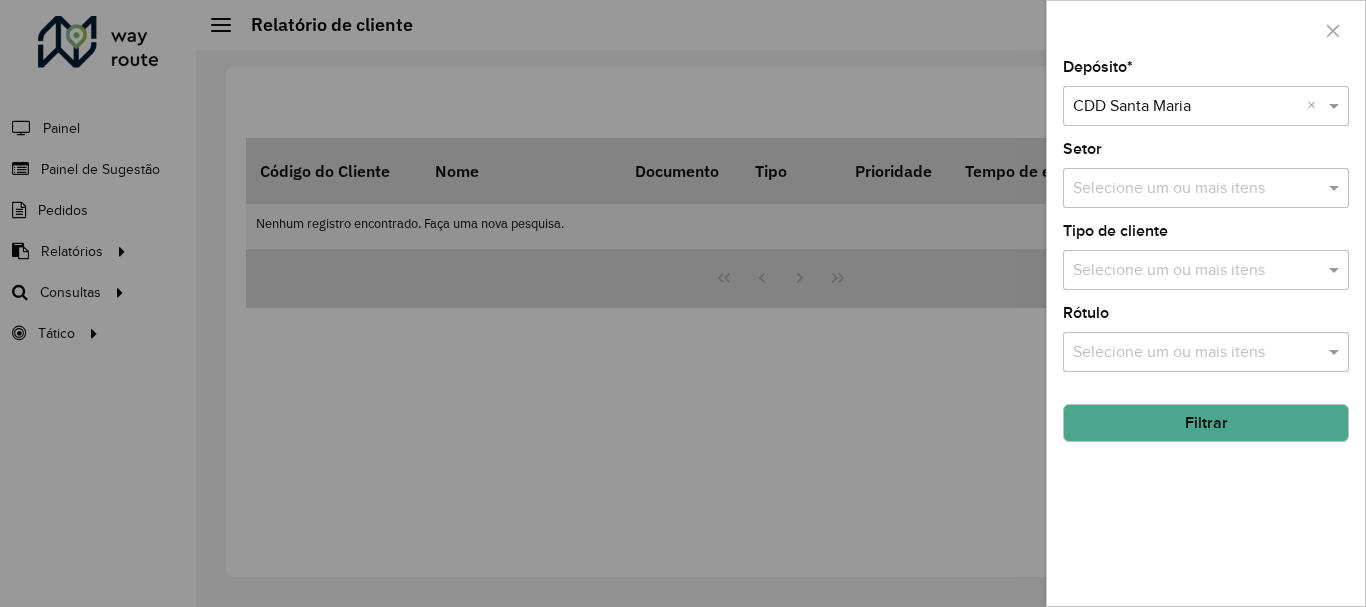 click on "Filtrar" 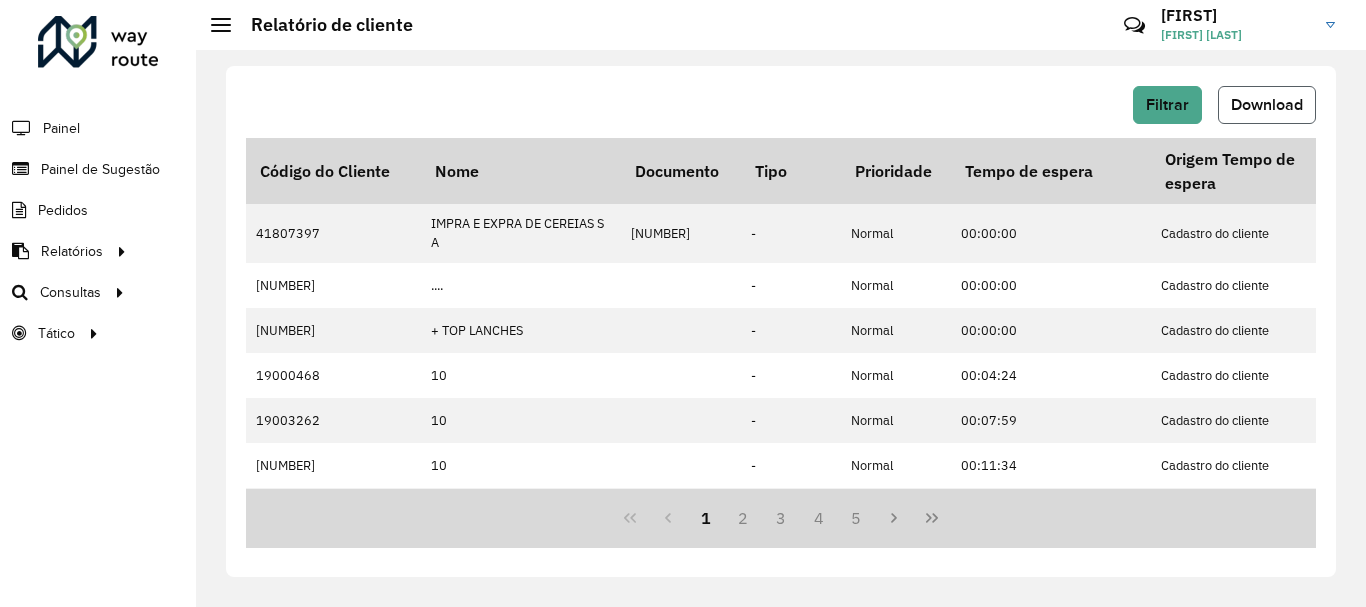 click on "Download" 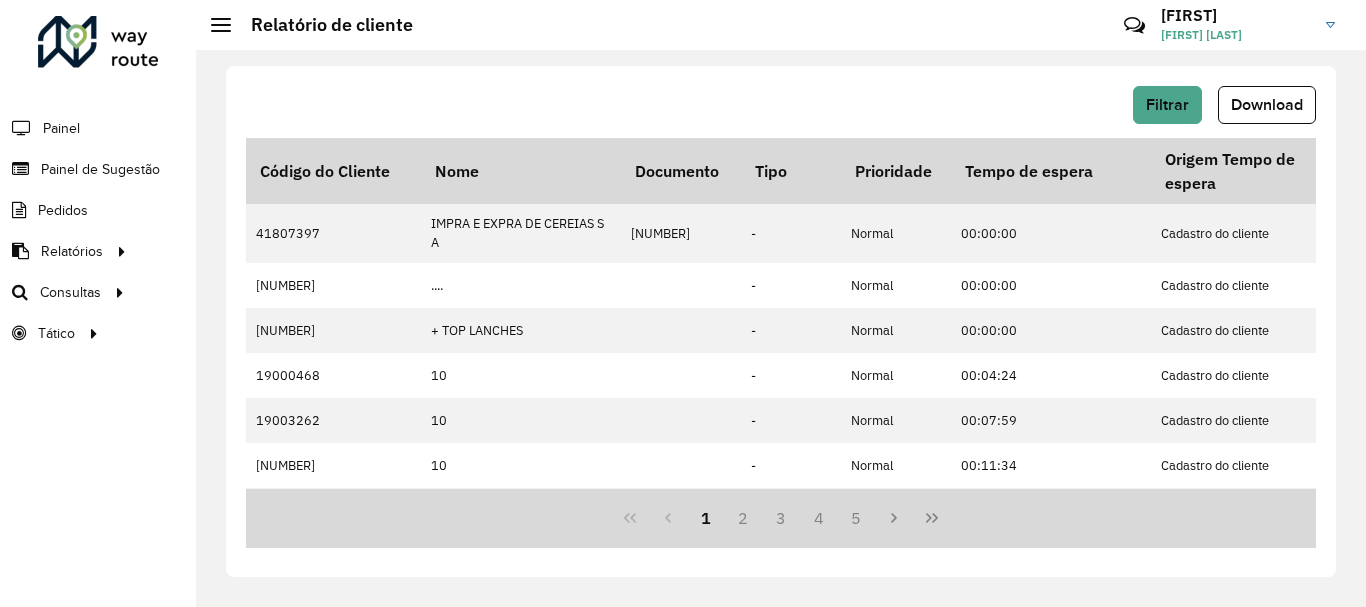 click on "Filtrar Download Código do Cliente Nome Documento Tipo Prioridade Tempo de espera Origem Tempo de espera Setor Endereço Cidade Estado Latitude Longitude Início Janela Fim Janela Inativo Tempo espera lacrado Coordenada lacrada Rótulo Observação Data última compra Data penúltima compra Macro região Setor Planner Veículos exclusivos Tipos de veículos exclusivos Grupos de rota exclusiva Prioridade tipo cliente [NUMBER] IMPRA E EXPRA DE CEREIAS S A [NUMBER] - Normal 00:00:00 Cadastro do cliente Sem setor cadastrado [COORD] [COORD] 00:00:00 23:59:00 - 03/06/2025 - - - [NUMBER] .... - Normal 00:00:00 Cadastro do cliente [NUMBER] - Lorenzi/Tomazetti RUA MAIQUE DE BRITO TONIOLO [NUMBER] [CITY] RS [COORD] [COORD] 00:00:00 23:59:00 [NUMBER] - [NUMBER] - [NUMBER] - [CITY] - [NUMBER] + TOP LANCHES - Normal 00:00:00 Cadastro do cliente Sem setor cadastrado SATURNO [NUMBER] [CITY] RS [COORD] [COORD] 00:00:00 23:59:00 - [NUMBER] - - - [NUMBER]" 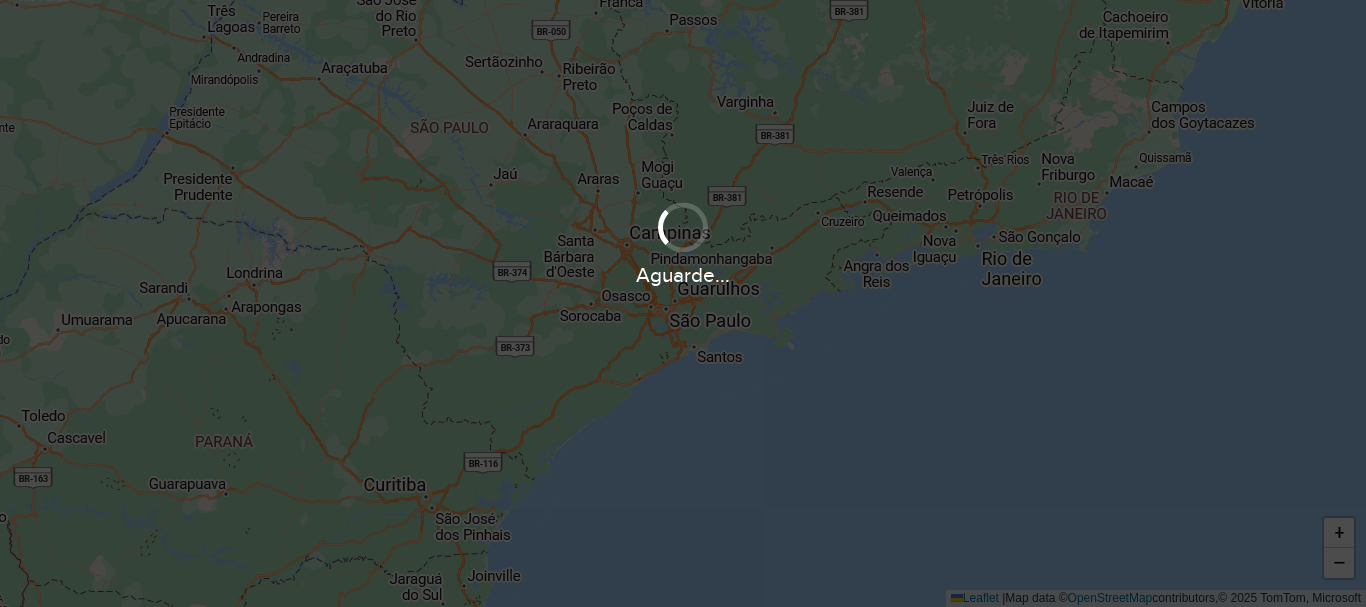 scroll, scrollTop: 0, scrollLeft: 0, axis: both 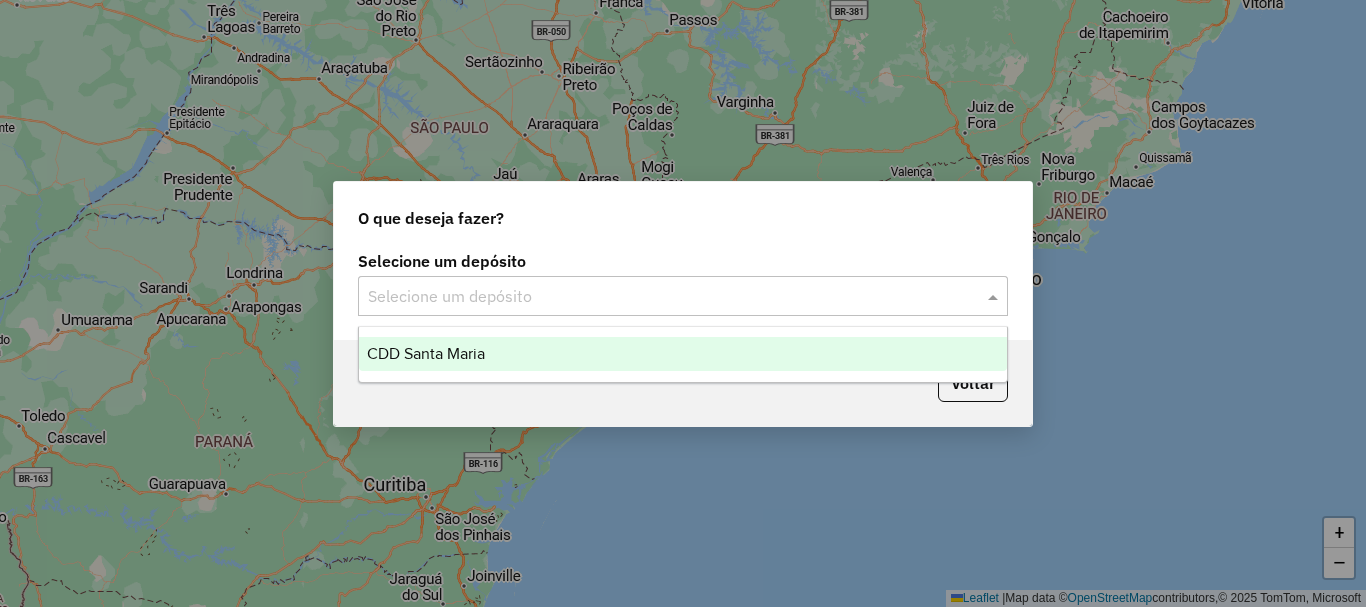 click 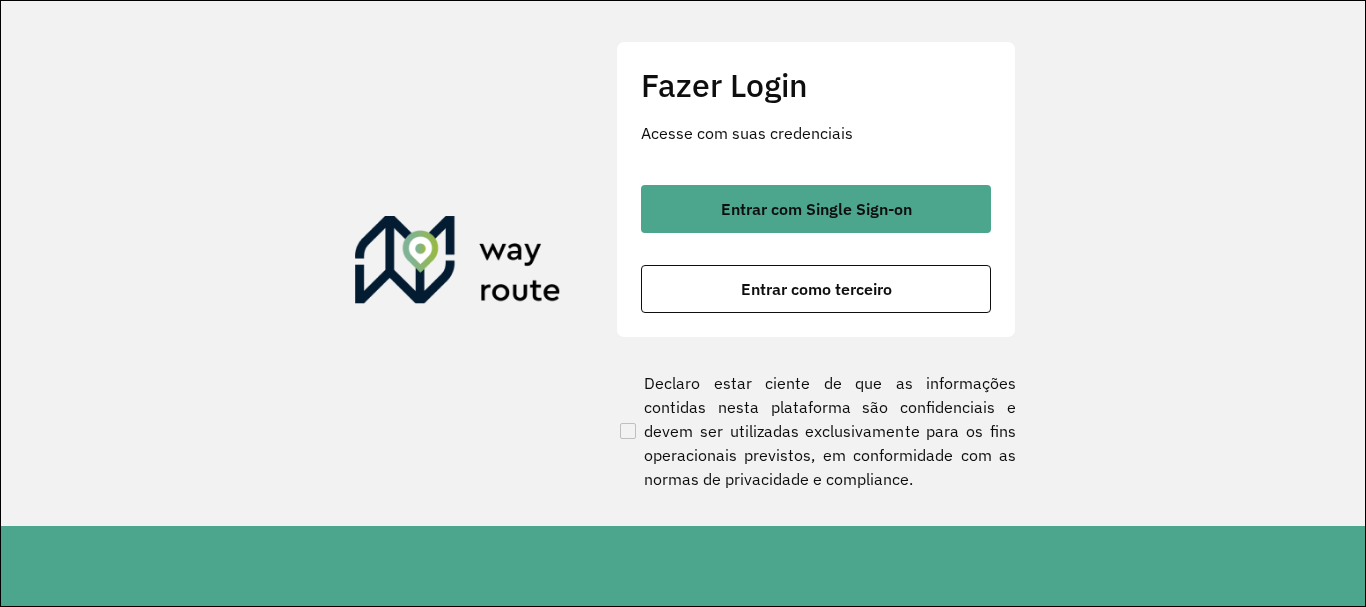 scroll, scrollTop: 0, scrollLeft: 0, axis: both 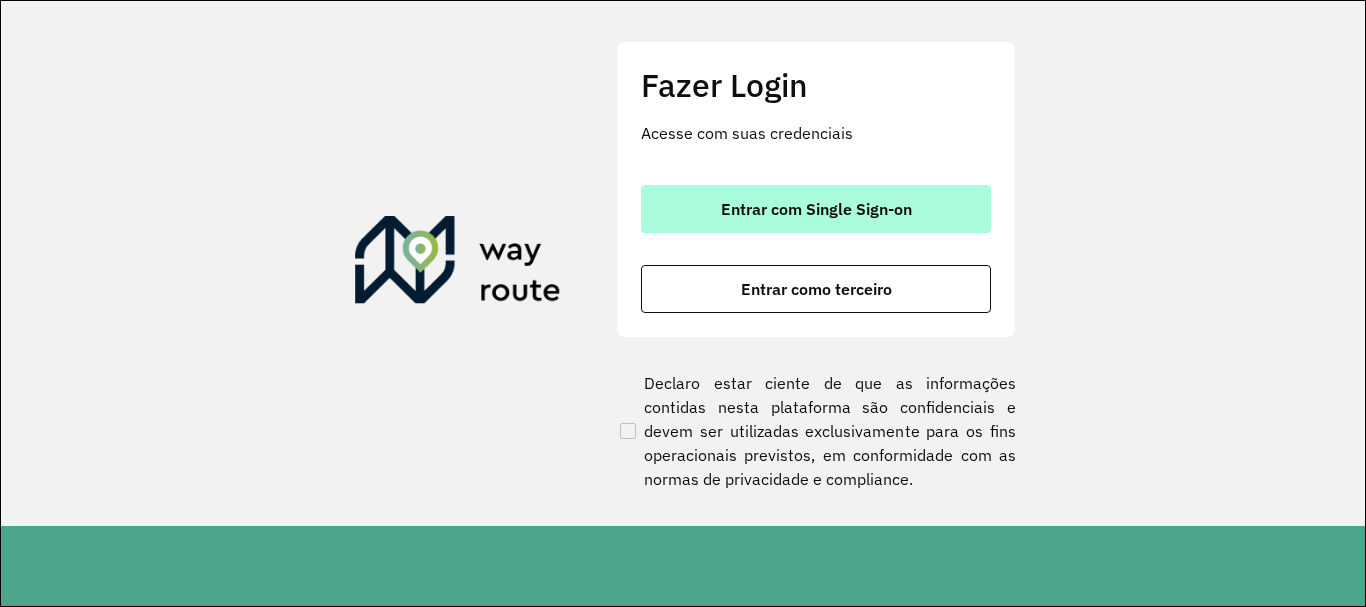 click on "Entrar com Single Sign-on" at bounding box center (816, 209) 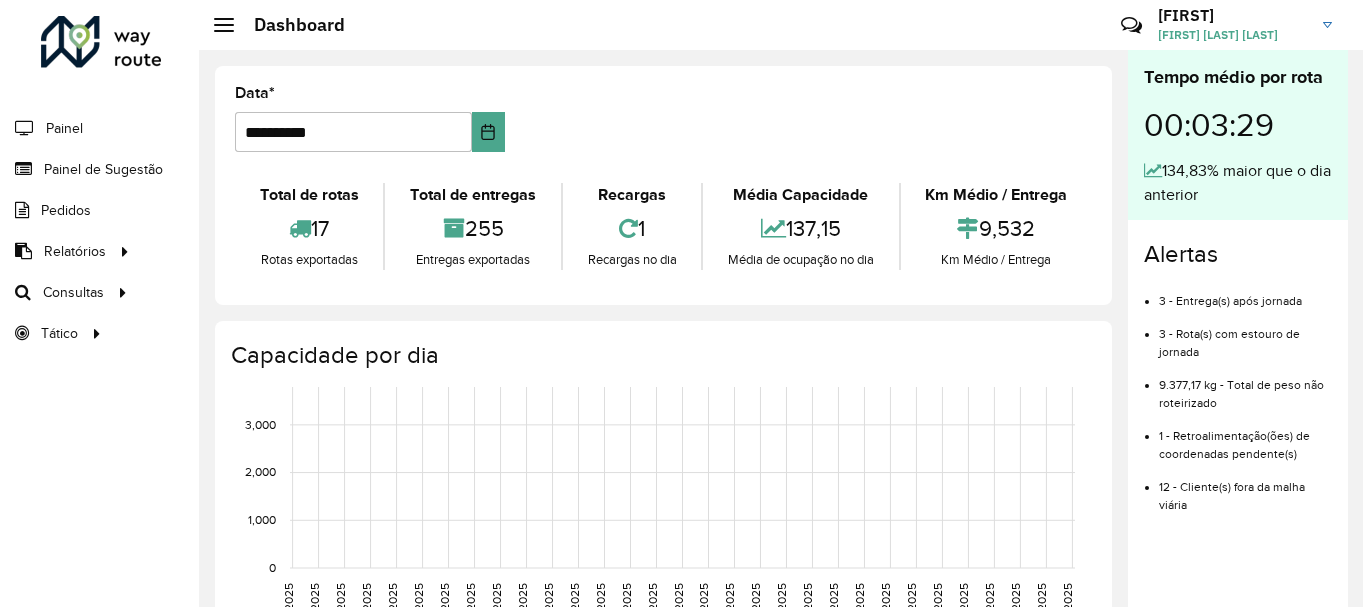 scroll, scrollTop: 0, scrollLeft: 0, axis: both 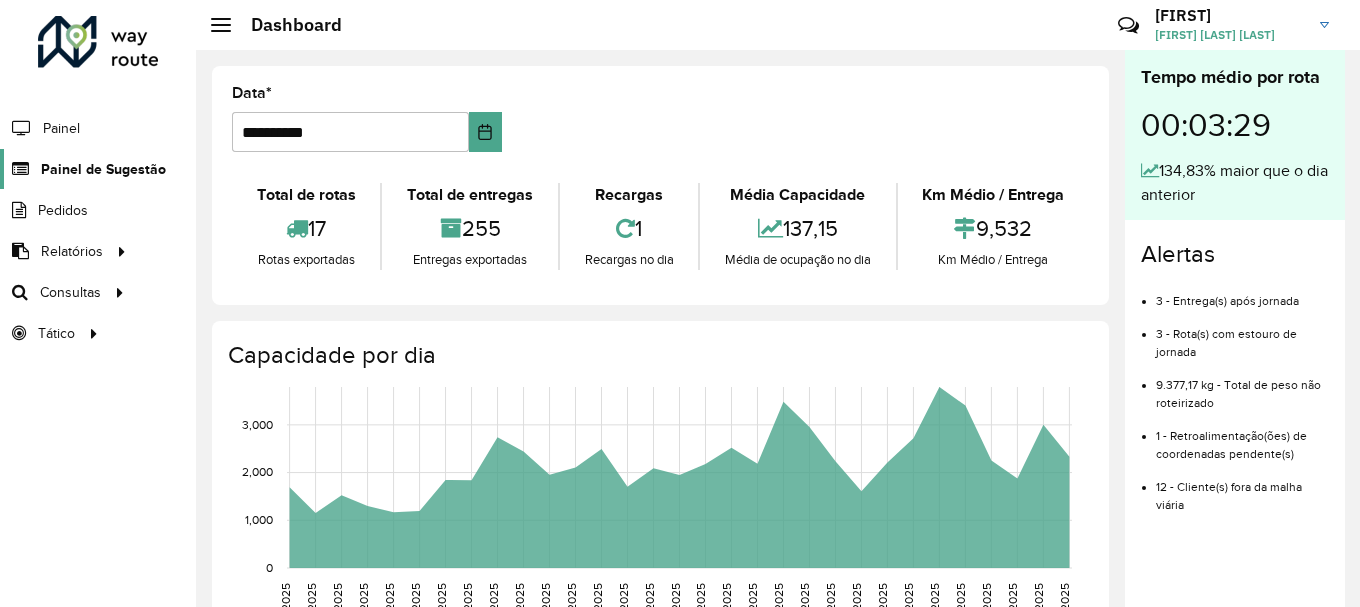 click on "Painel de Sugestão" 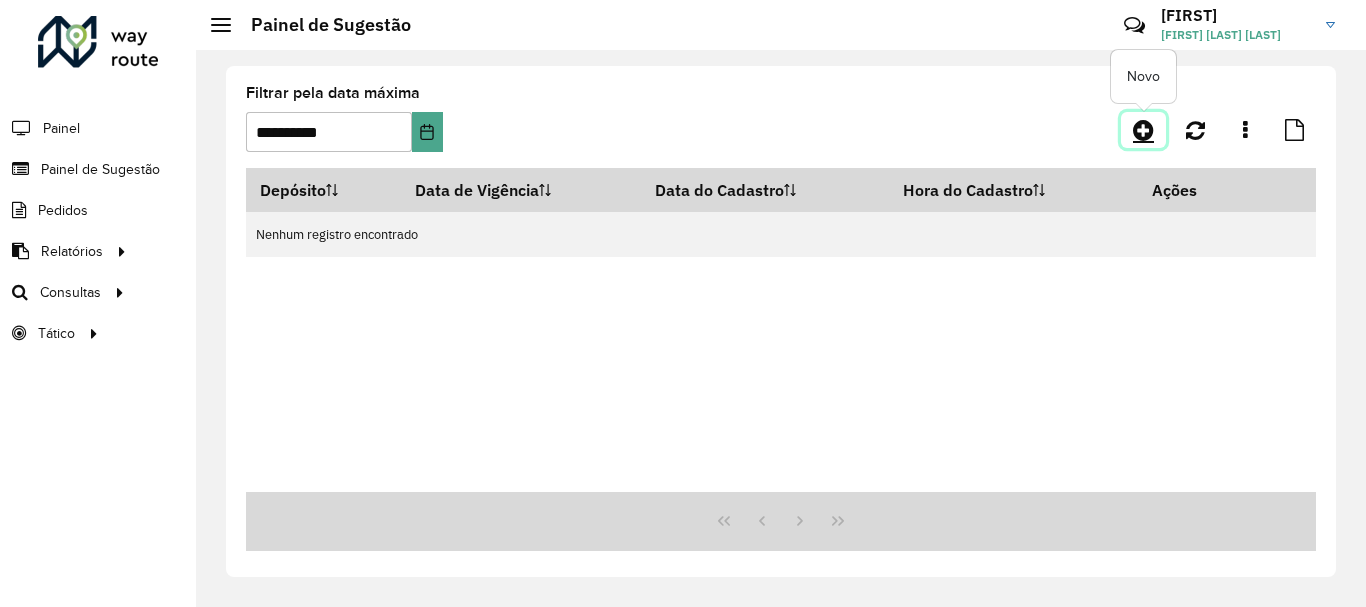 click 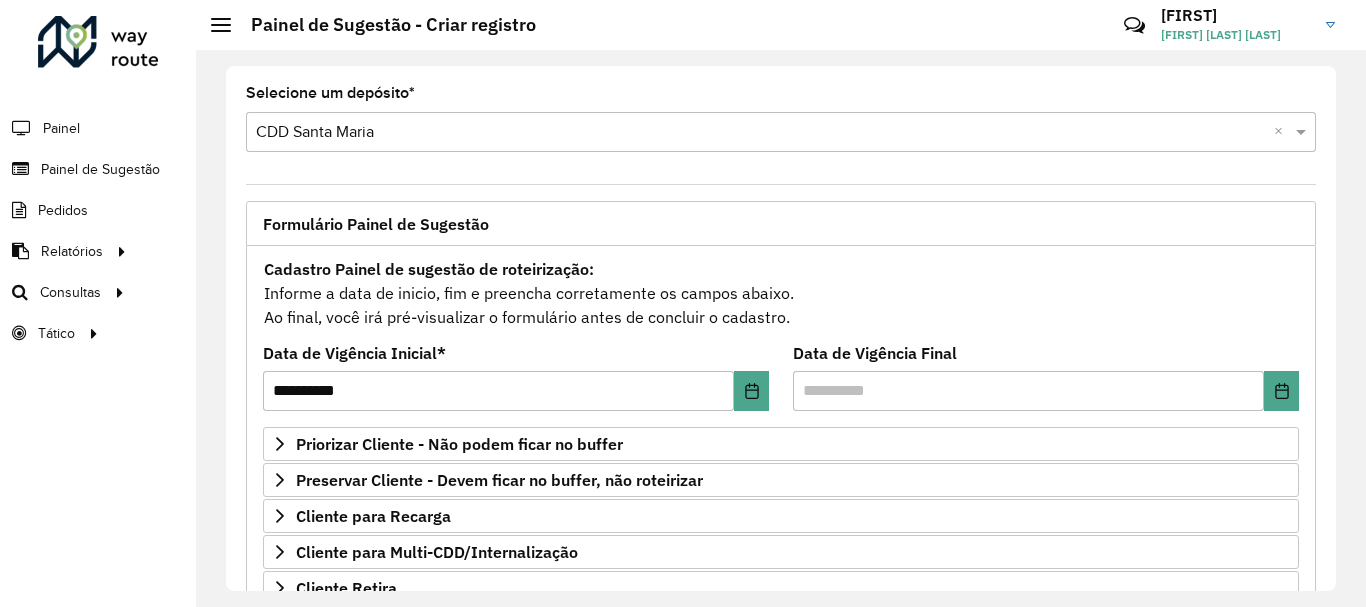 click on "Aguarde... Pop-up bloqueado! Seu navegador bloqueou automáticamente a abertura de uma nova janela. Acesse as configurações e adicione o endereço do sistema a lista de permissão. Fechar Roteirizador AmbevTech Painel Painel de Sugestão Pedidos Relatórios Clientes Clientes fora malha Edição tempo atendimento Indicadores roteirização Pedidos agrupados Pedidos não Roteirizados Romaneio Roteirização Setor Veículos Consultas Roteirização Setores Tático Análise de Sessões Service Time Painel de Sugestão - Criar registro Críticas? Dúvidas? Elogios? Sugestões? Entre em contato conosco! [FIRST] [FIRST] [LAST] [LAST] Selecione um depósito * Selecione uma opção × CDD Santa Maria × Formulário Painel de Sugestão Cadastro Painel de sugestão de roteirização: Informe a data de inicio, fim e preencha corretamente os campos abaixo. Ao final, você irá pré-visualizar o formulário antes de concluir o cadastro. *" at bounding box center [683, 303] 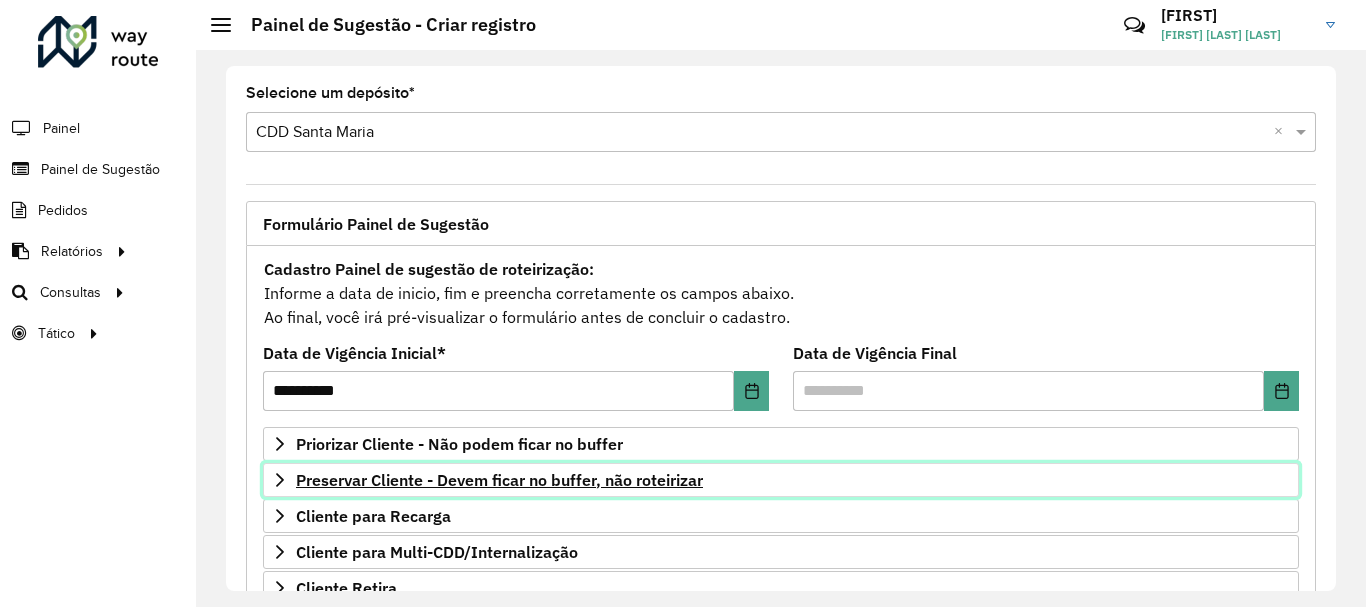 click on "Preservar Cliente - Devem ficar no buffer, não roteirizar" at bounding box center [781, 480] 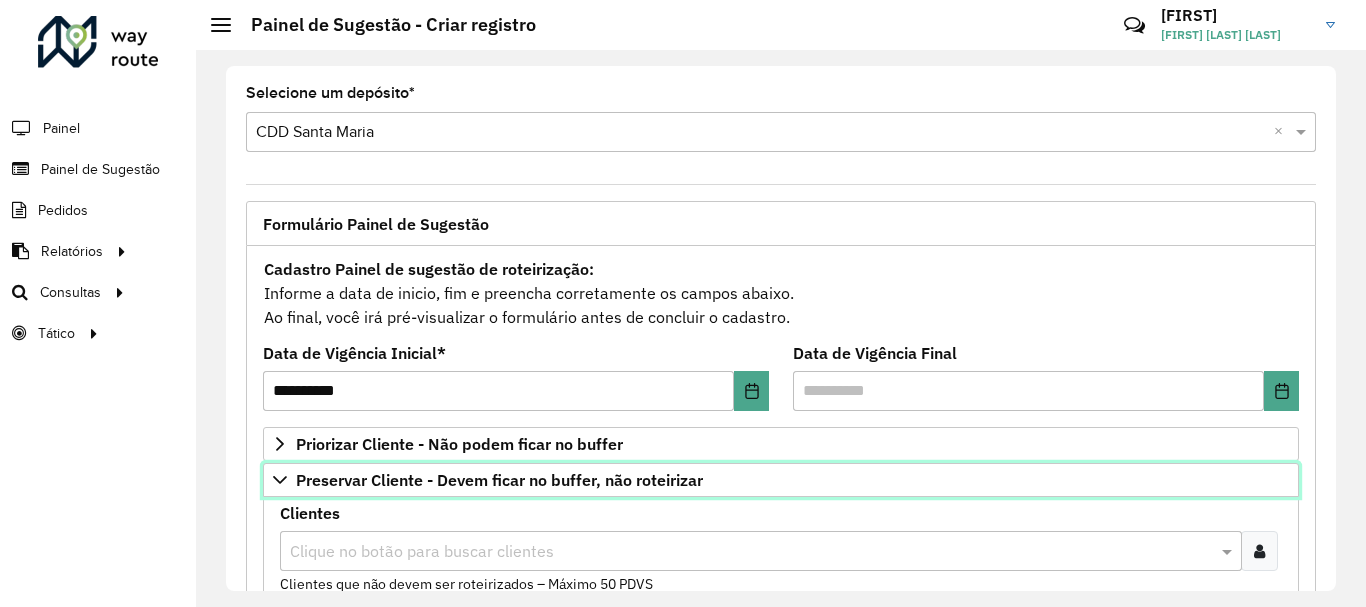 scroll, scrollTop: 100, scrollLeft: 0, axis: vertical 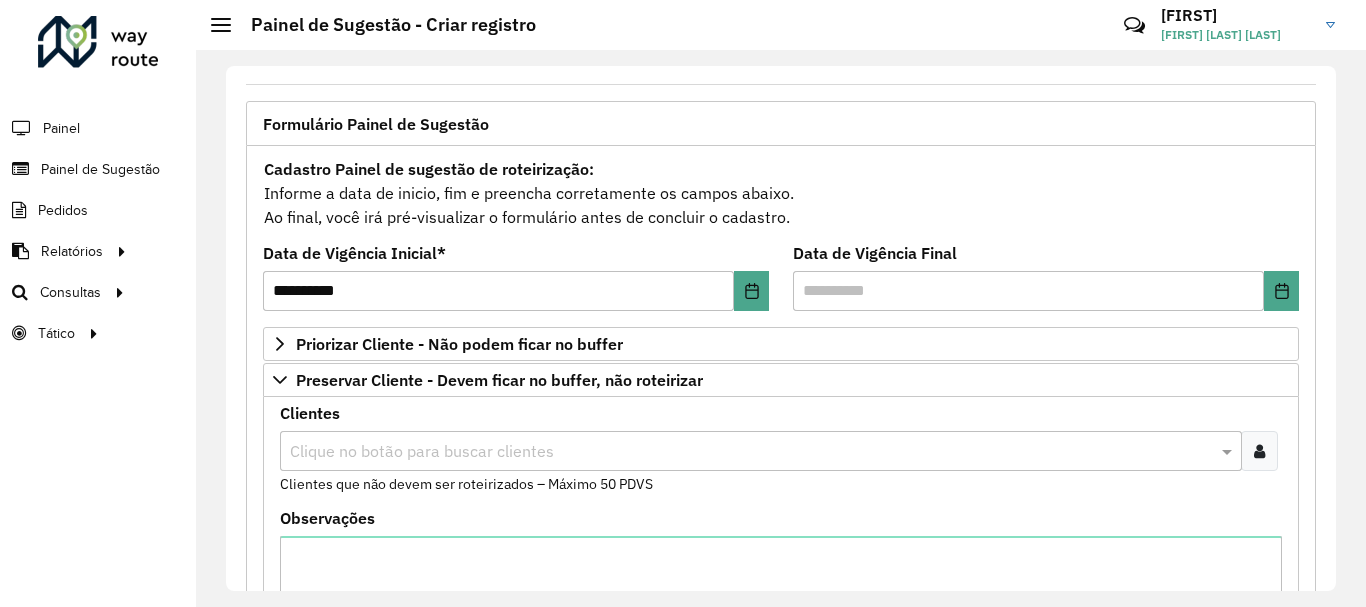 click at bounding box center (751, 452) 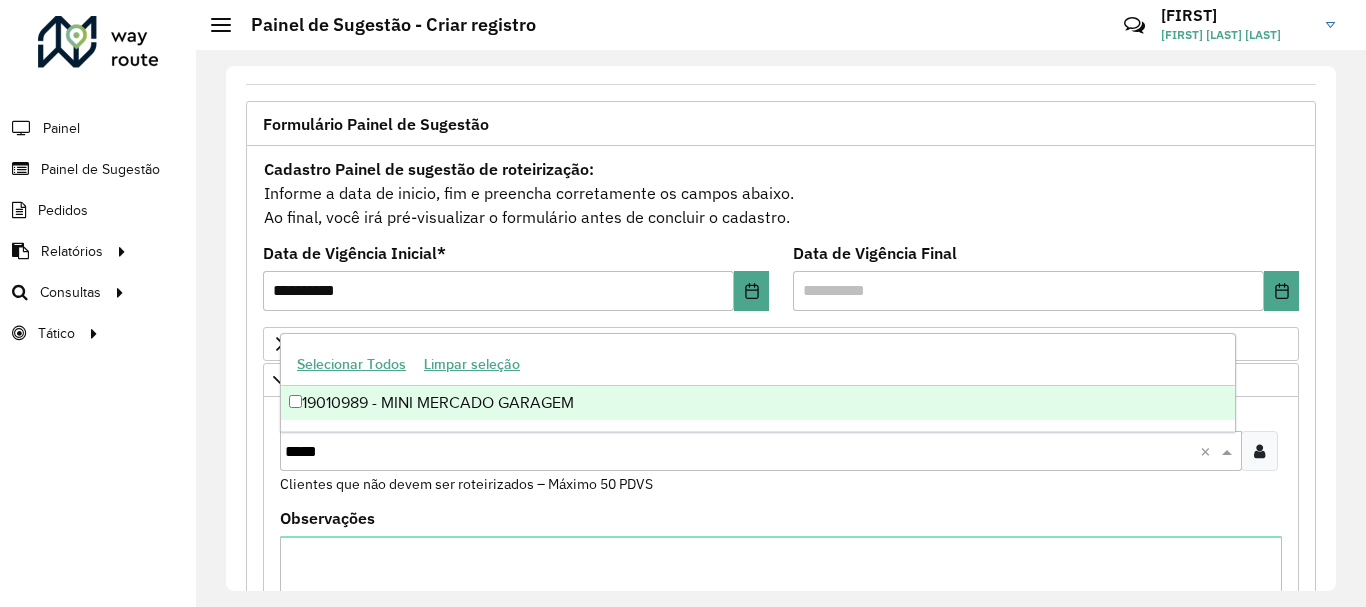 click on "19010989 - MINI MERCADO GARAGEM" at bounding box center [758, 403] 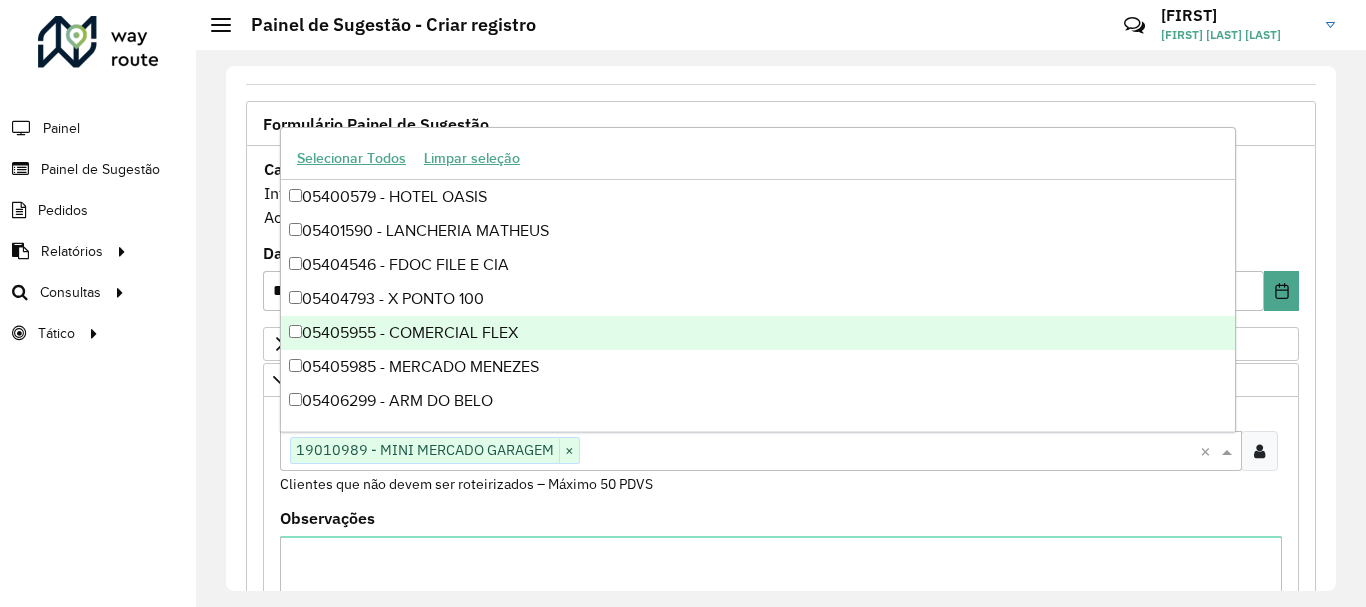 click on "**********" 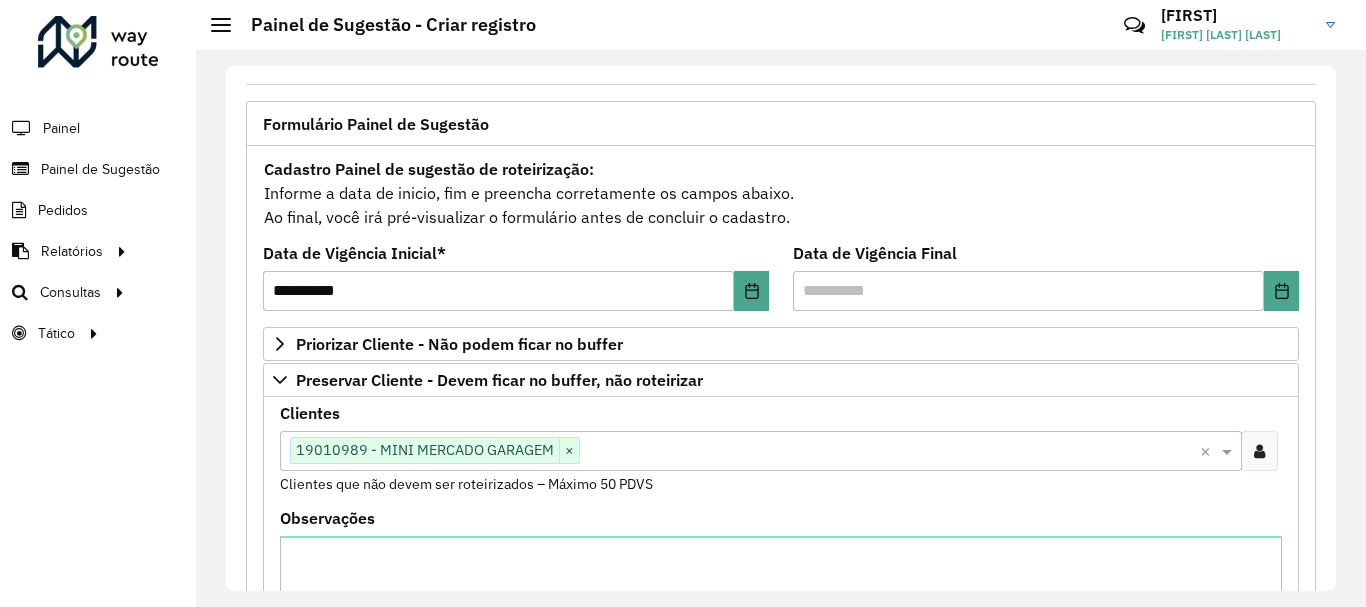click at bounding box center (890, 452) 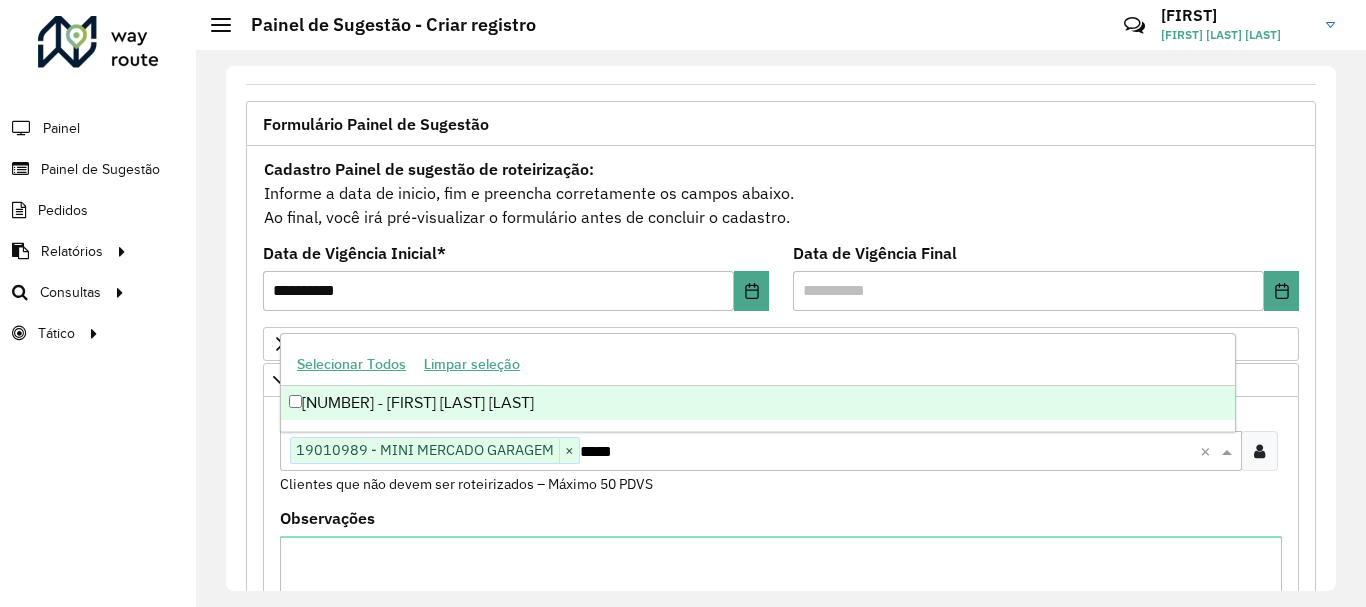 click on "19003355 - ROBERTO GUARETAN VIE" at bounding box center [758, 403] 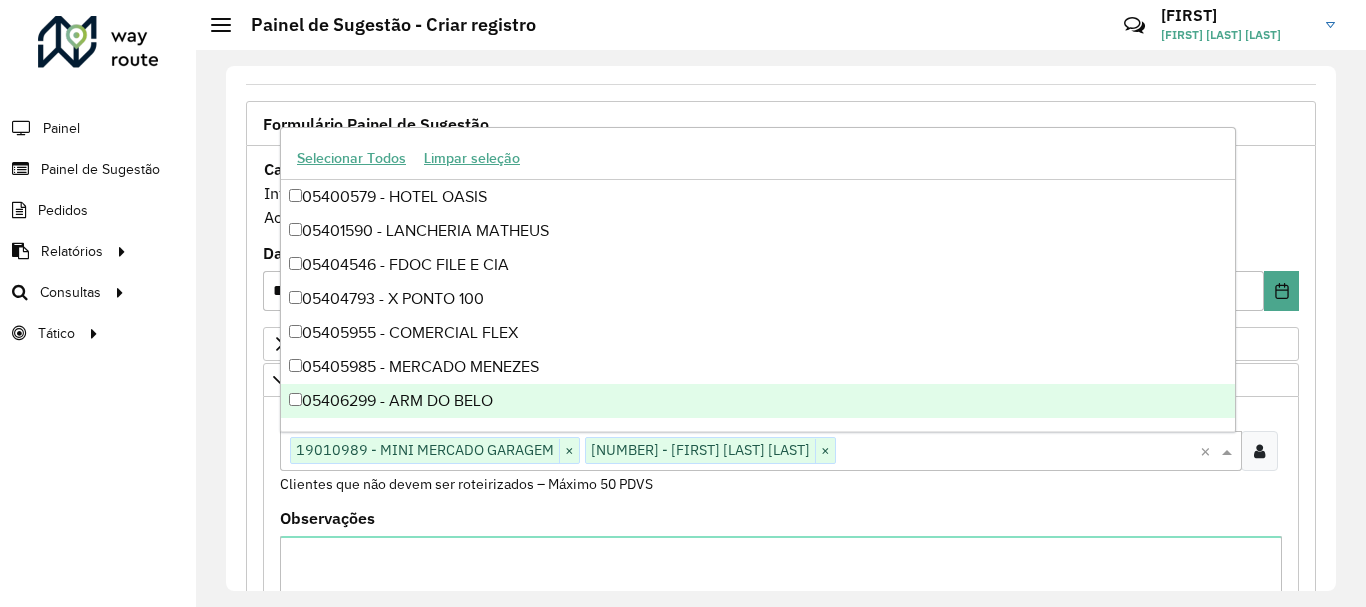 click on "Observações" at bounding box center [781, 608] 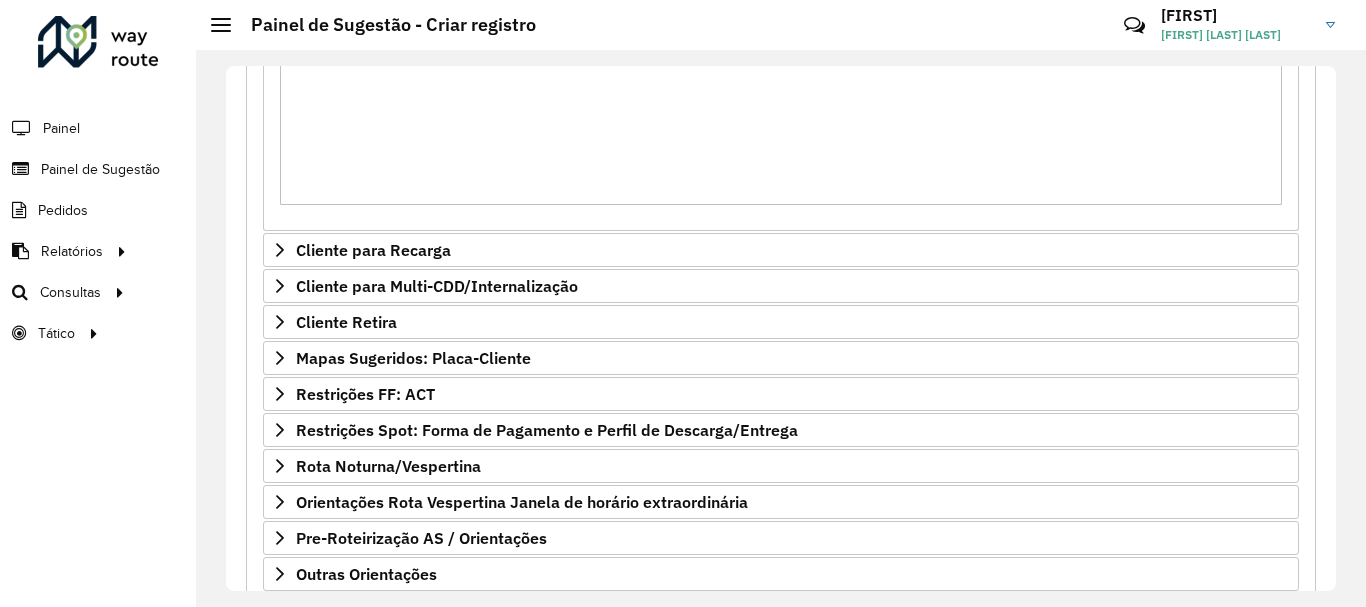scroll, scrollTop: 700, scrollLeft: 0, axis: vertical 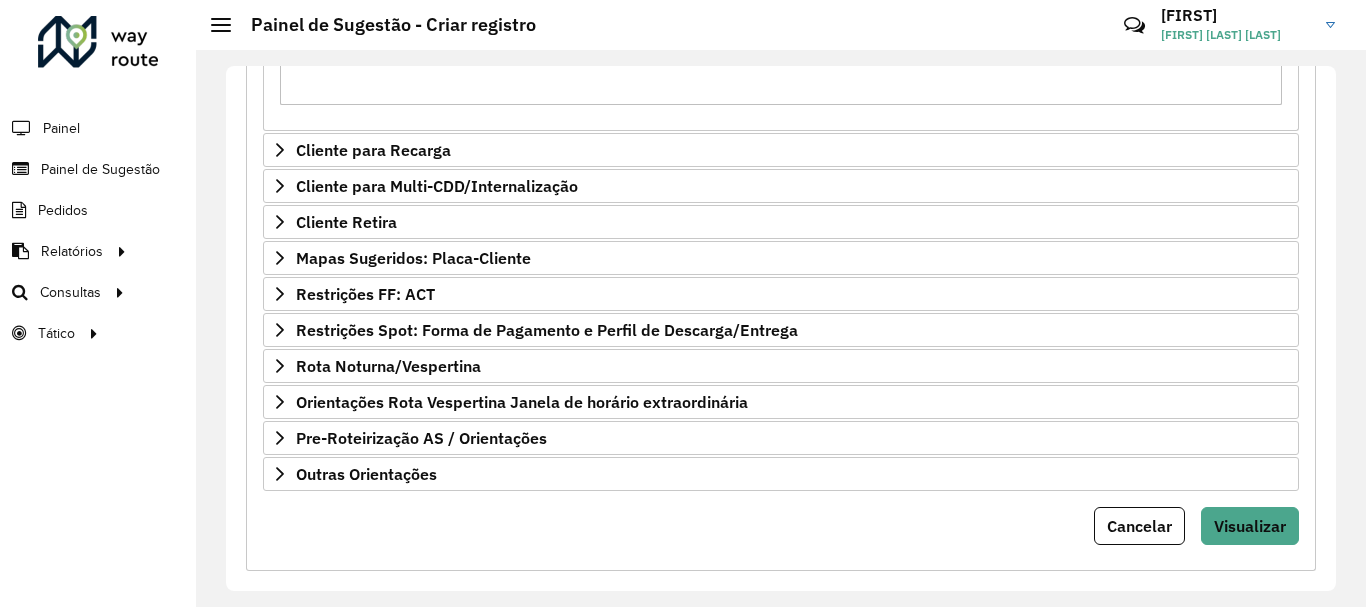 click on "**********" 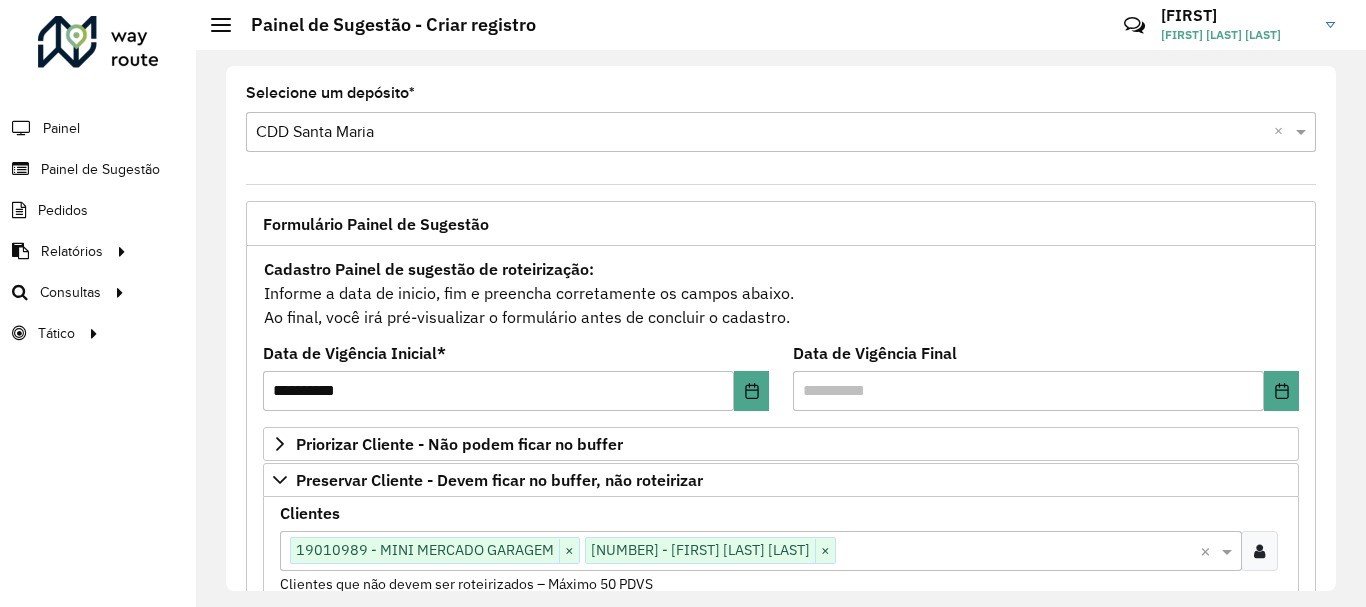 scroll, scrollTop: 100, scrollLeft: 0, axis: vertical 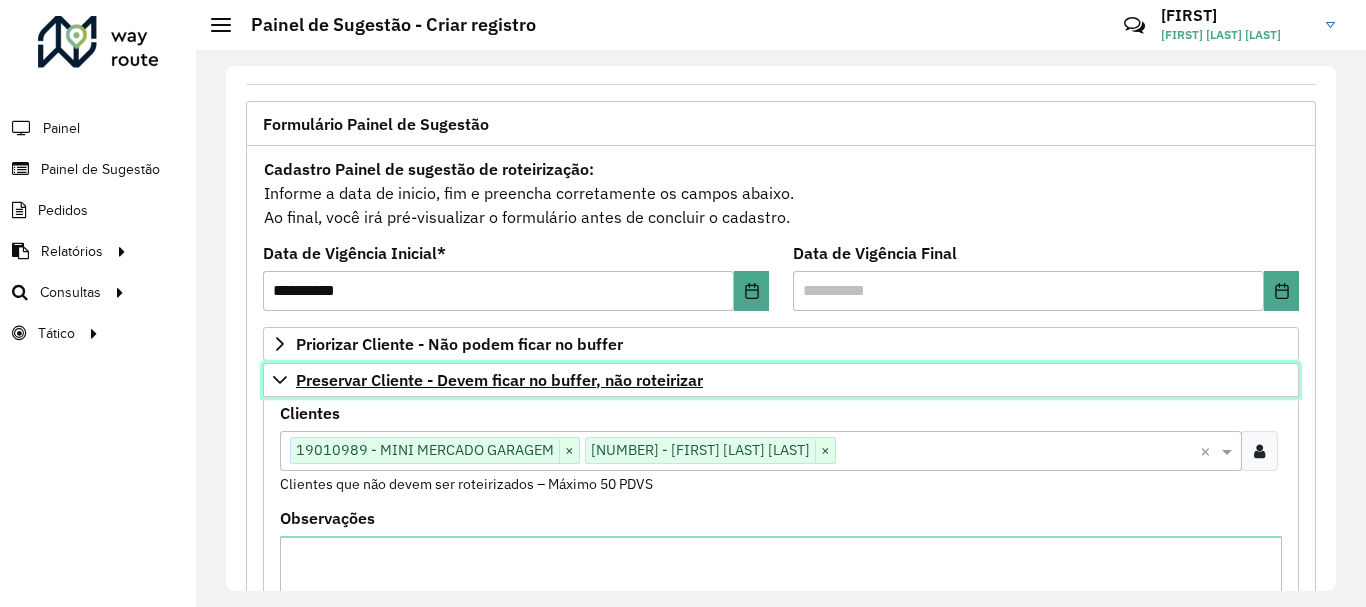 click on "Preservar Cliente - Devem ficar no buffer, não roteirizar" at bounding box center (499, 380) 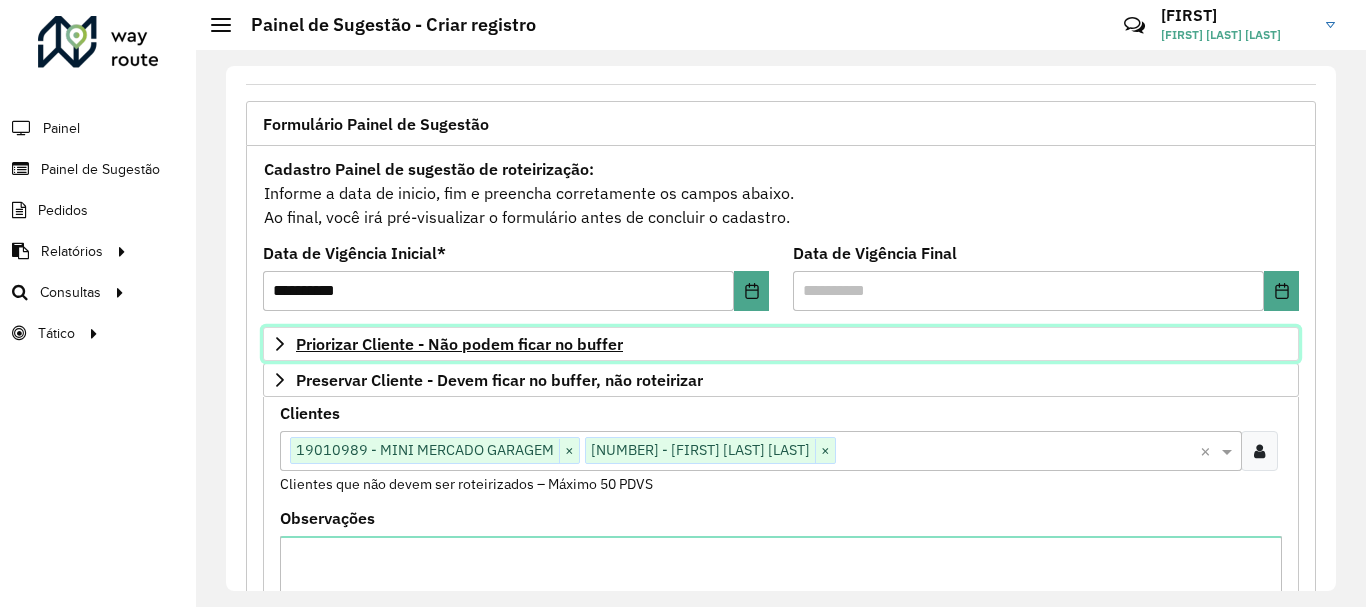 click on "Priorizar Cliente - Não podem ficar no buffer" at bounding box center [459, 344] 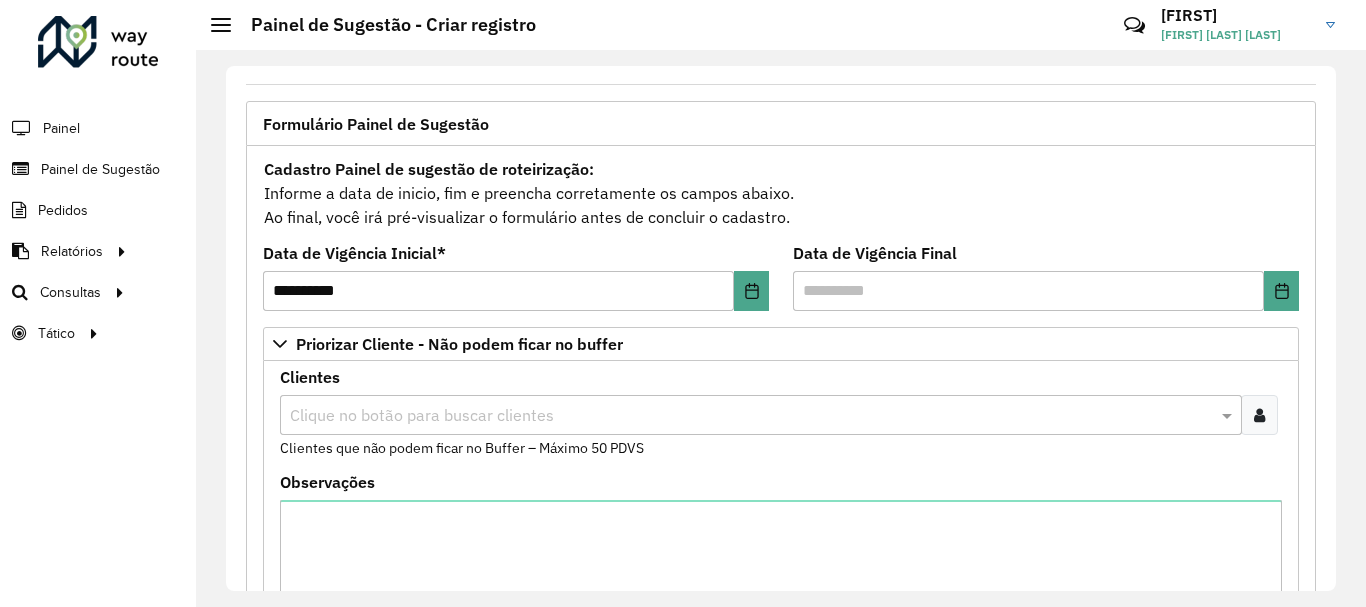 click at bounding box center [751, 416] 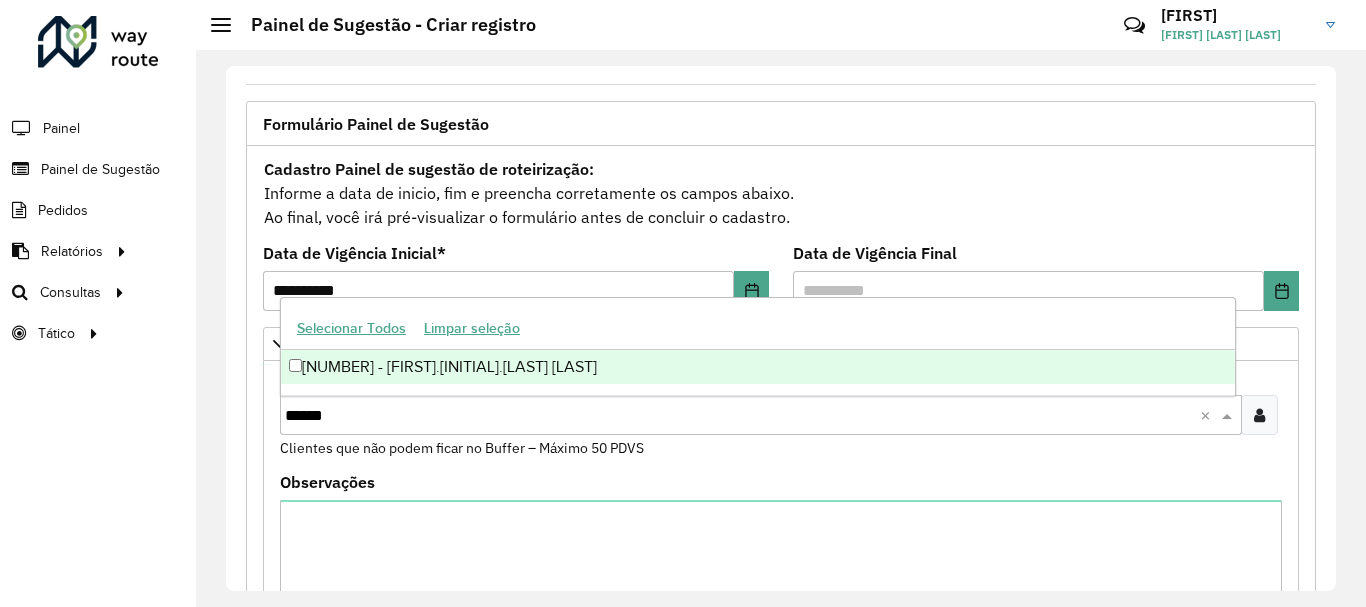 click on "19011284 - J.C.FORGEARINI EAMP" at bounding box center [758, 367] 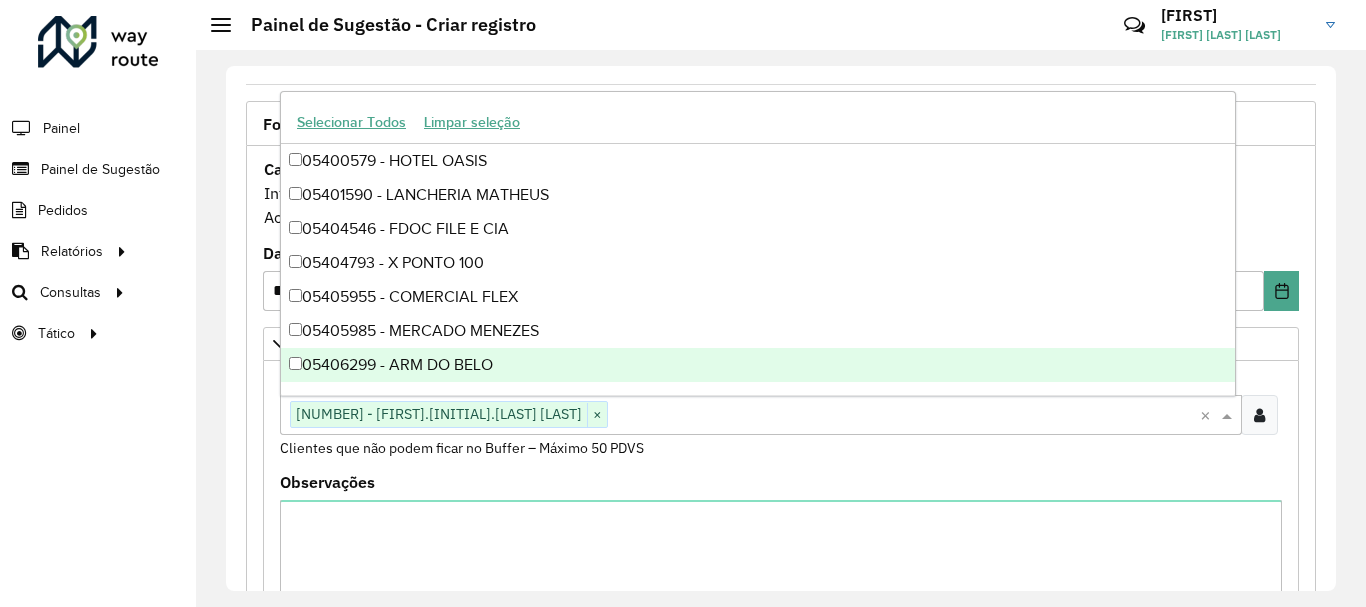 paste on "*********" 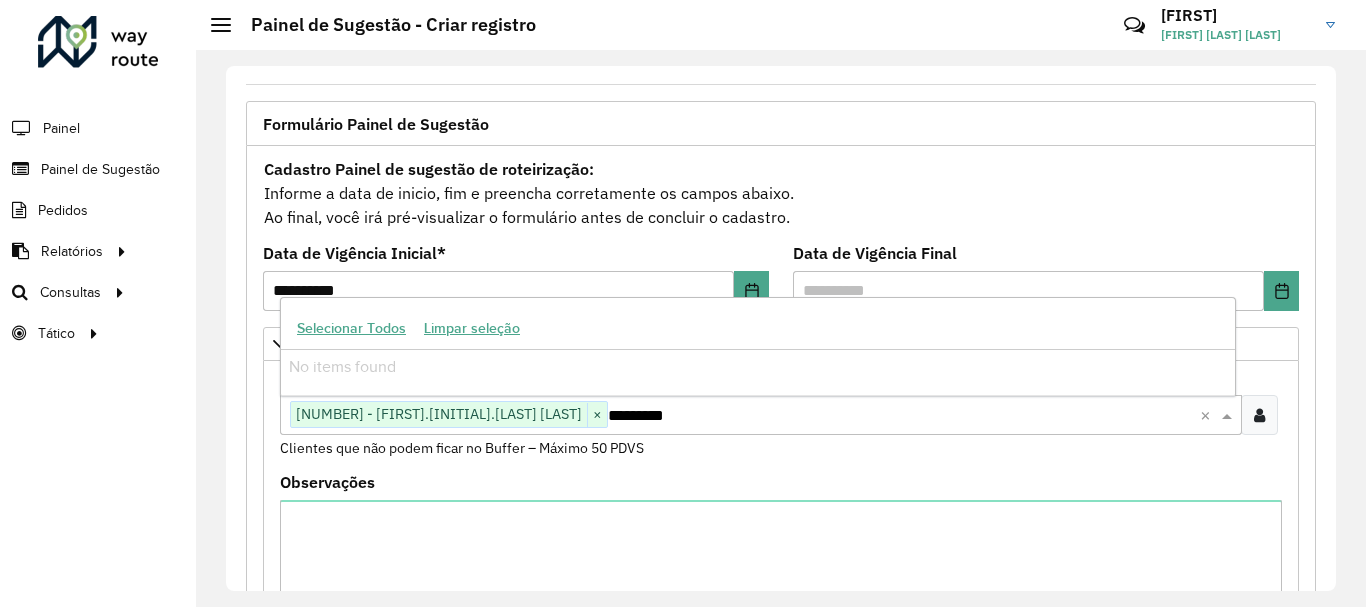 click on "*********" at bounding box center (904, 416) 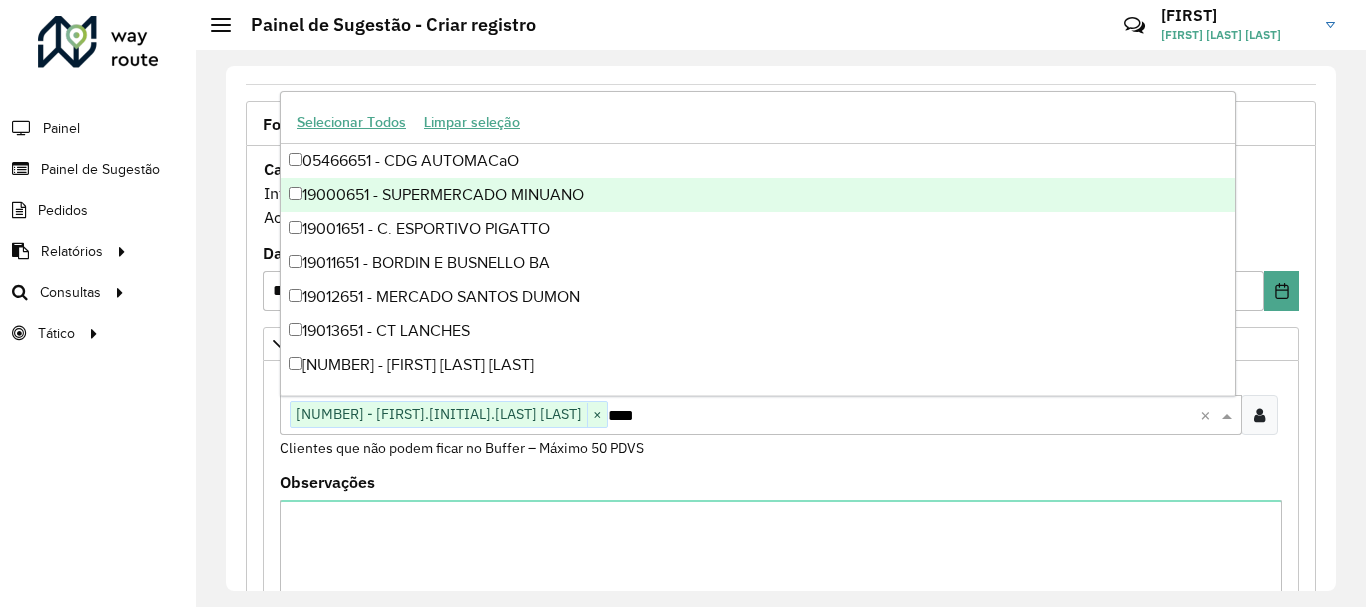 click on "19000651 - SUPERMERCADO MINUANO" at bounding box center [758, 195] 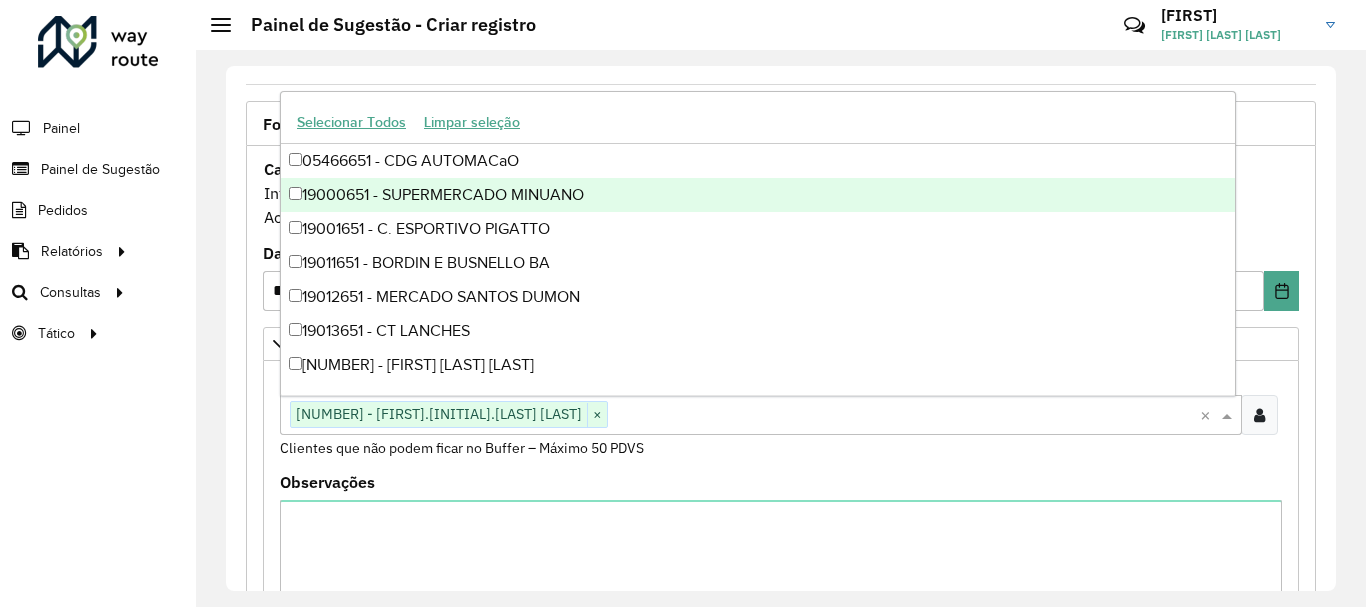 paste on "*****" 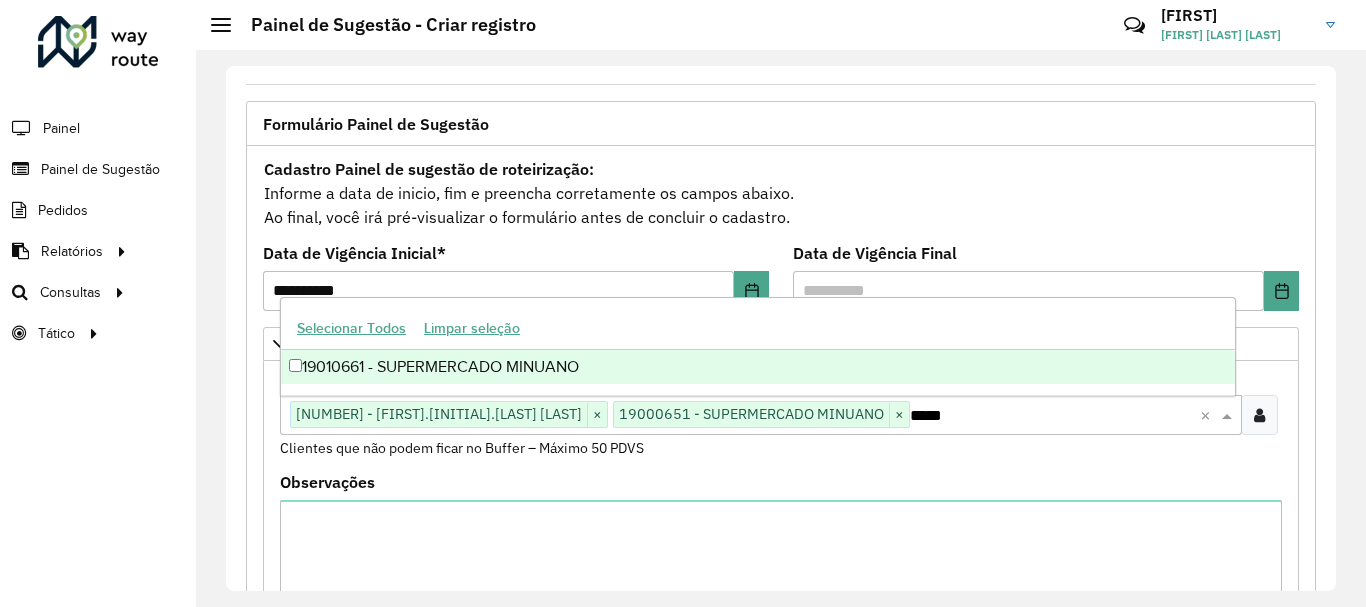 click on "19010661 - SUPERMERCADO MINUANO" at bounding box center [758, 367] 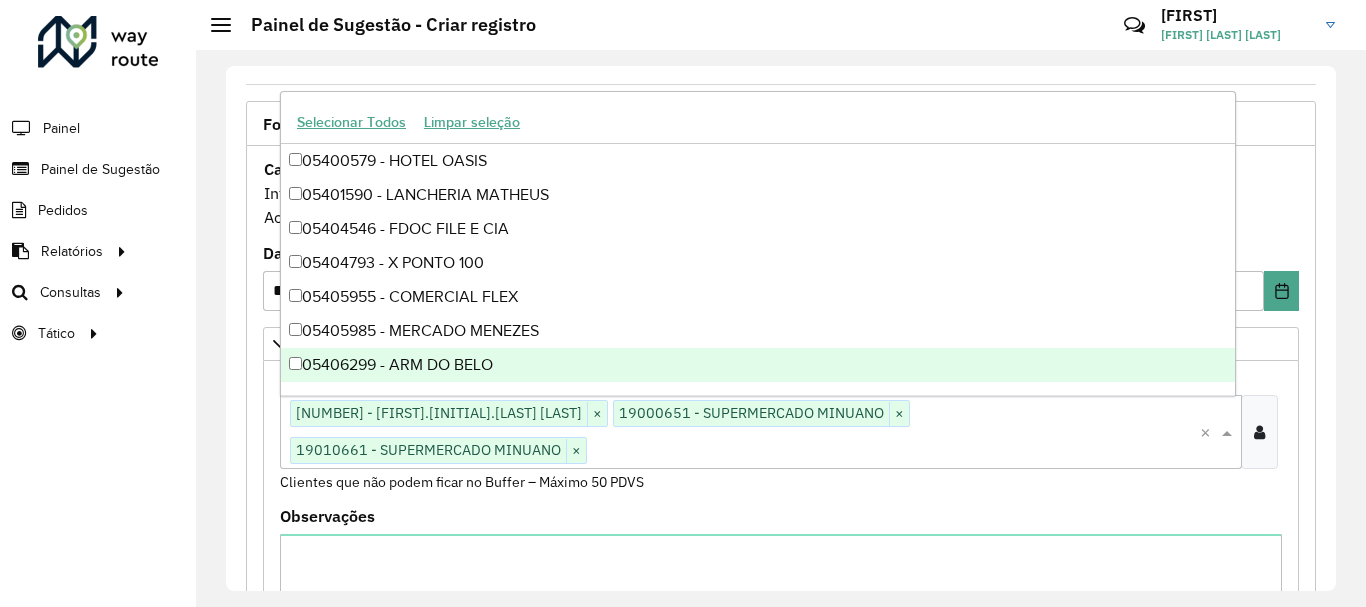 click on "**********" 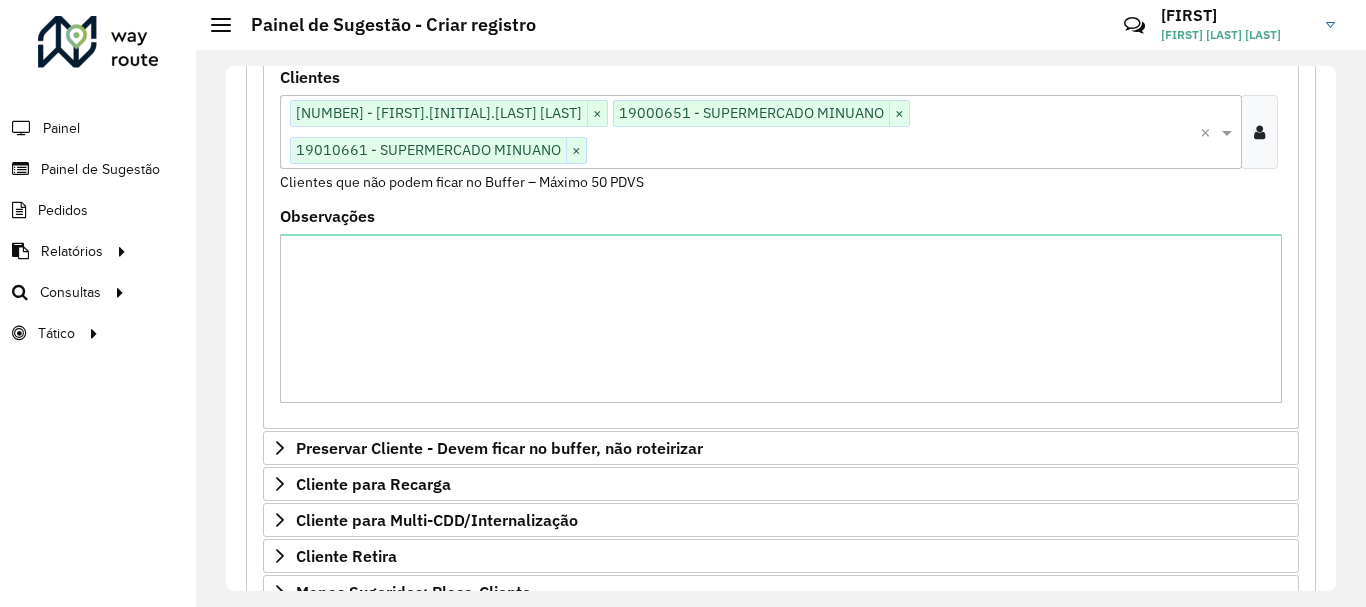 scroll, scrollTop: 500, scrollLeft: 0, axis: vertical 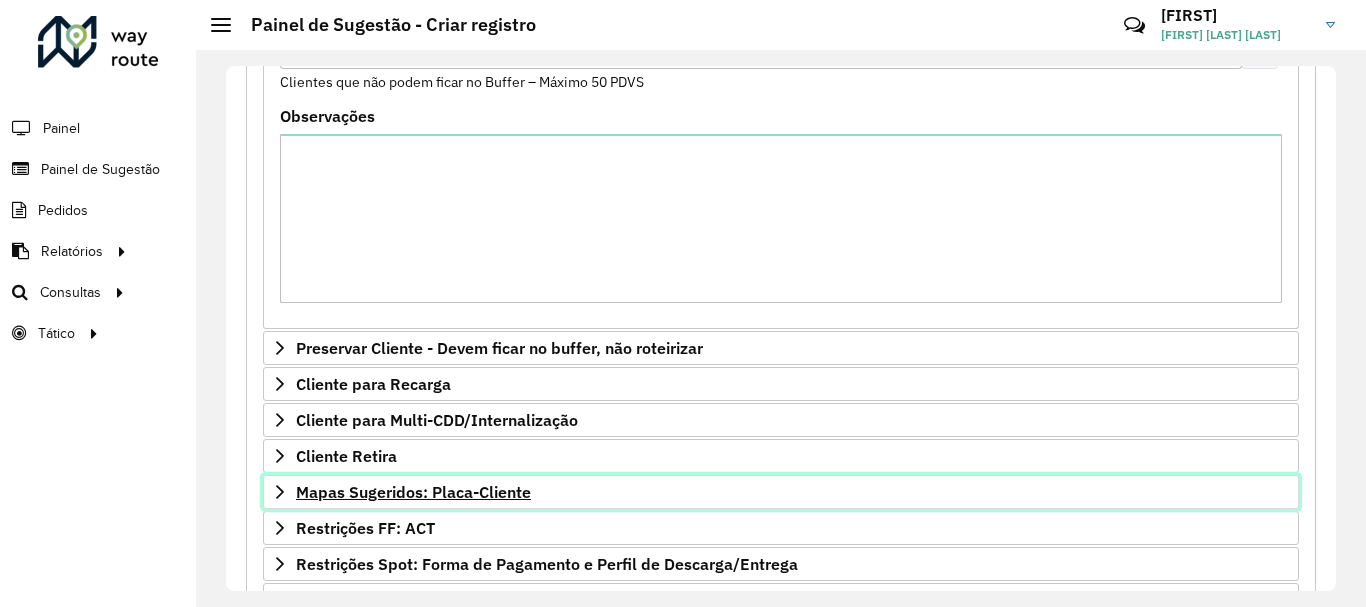 click on "Mapas Sugeridos: Placa-Cliente" at bounding box center (781, 492) 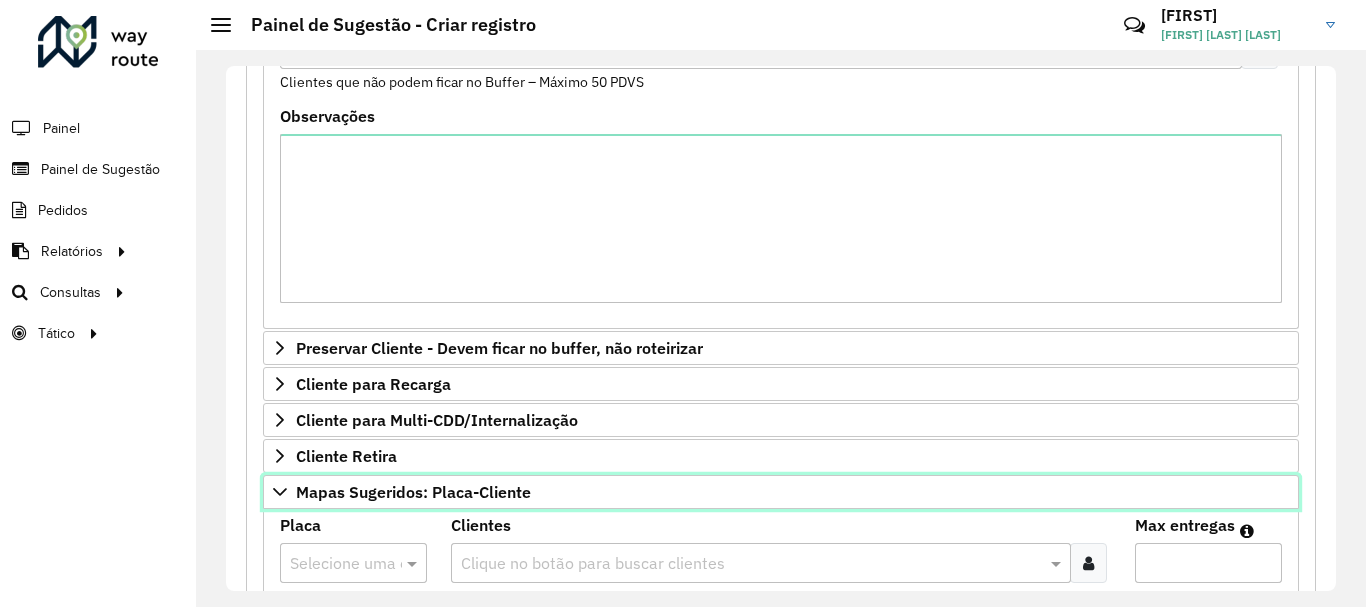 scroll, scrollTop: 600, scrollLeft: 0, axis: vertical 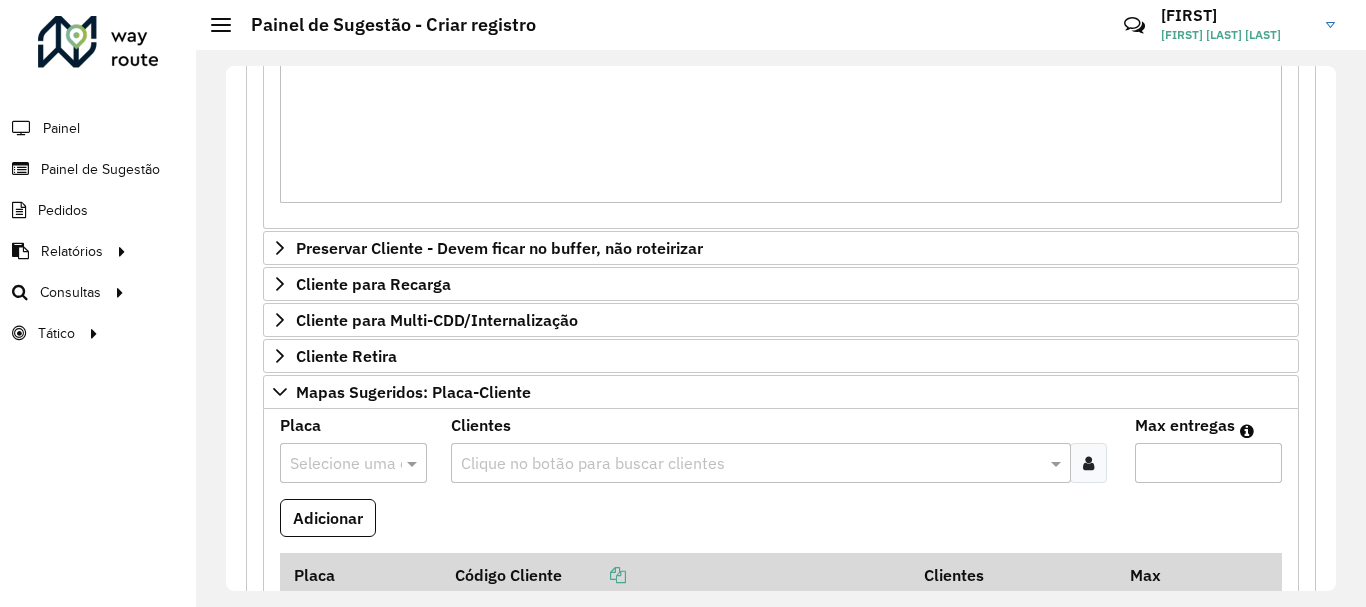 click at bounding box center [353, 463] 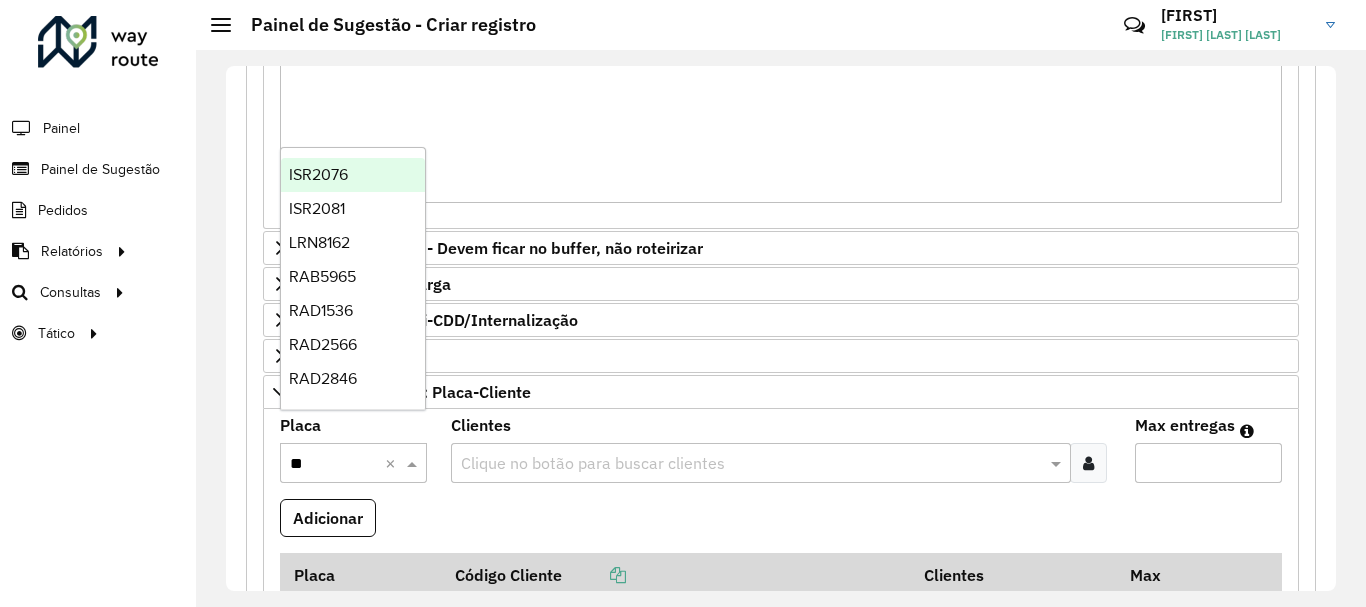 type on "***" 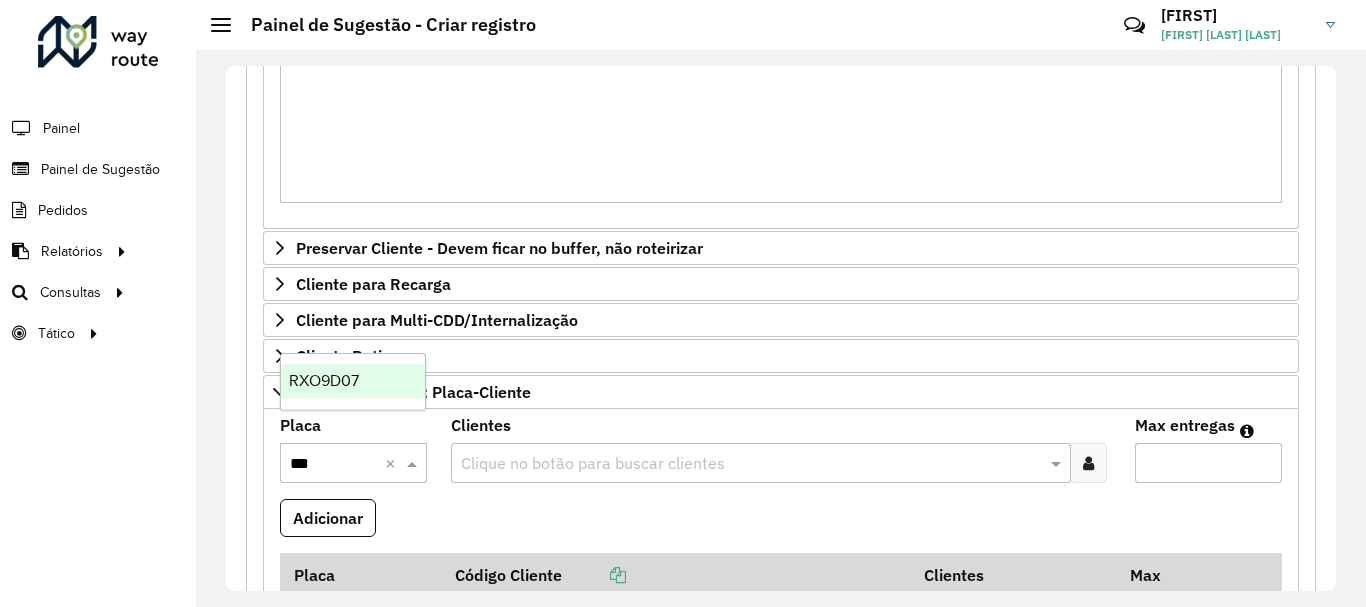 click on "RXO9D07" at bounding box center (353, 381) 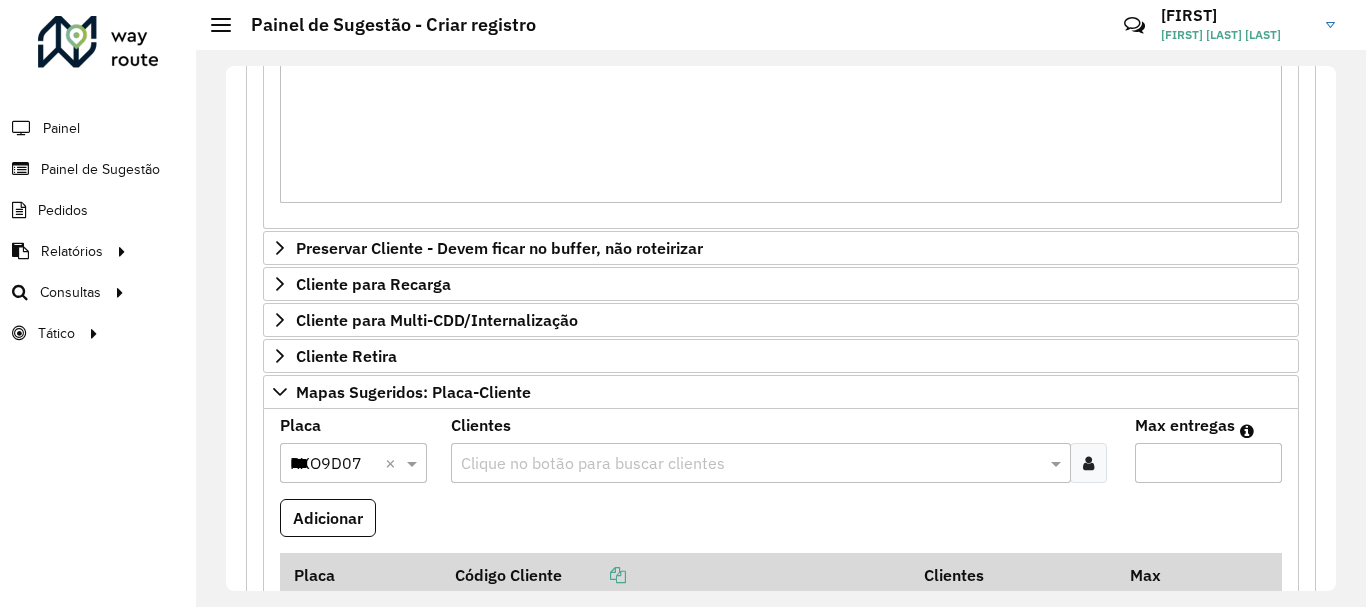 type 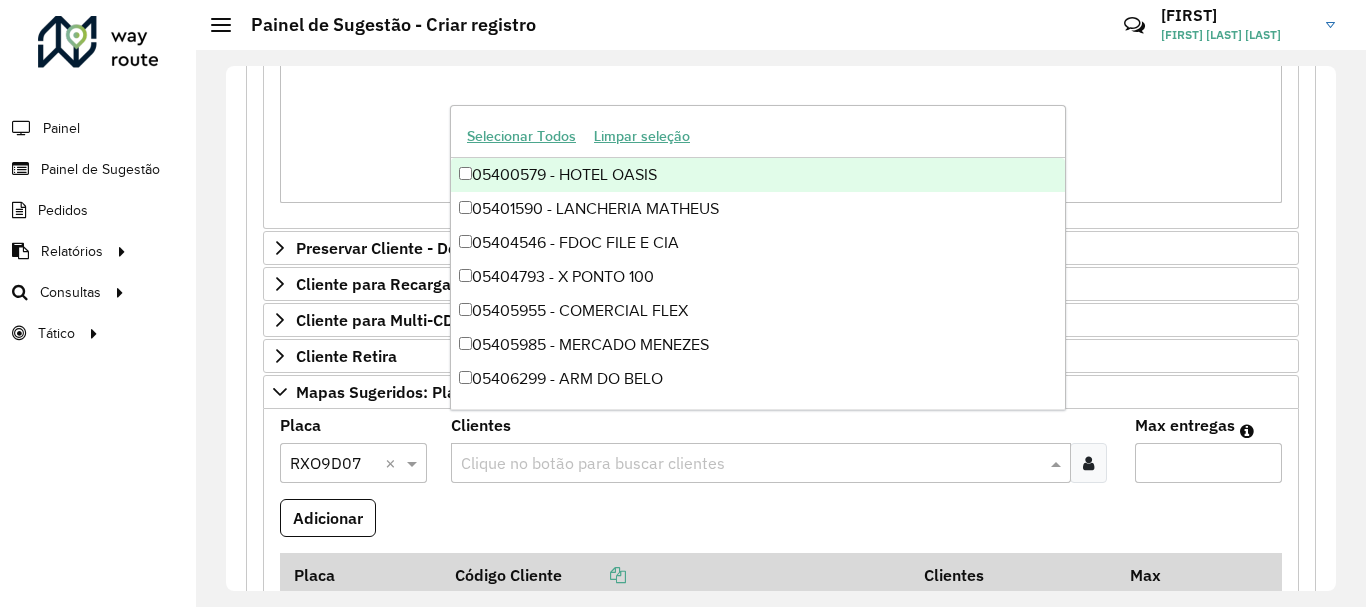 click at bounding box center (751, 464) 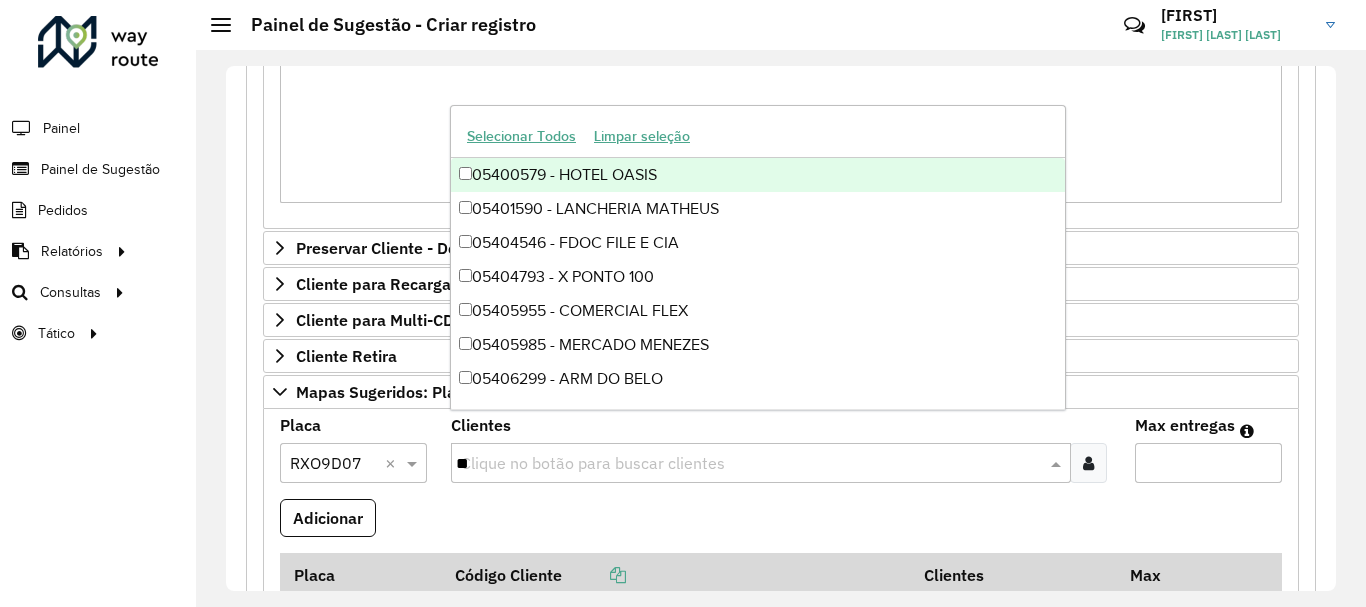 type on "***" 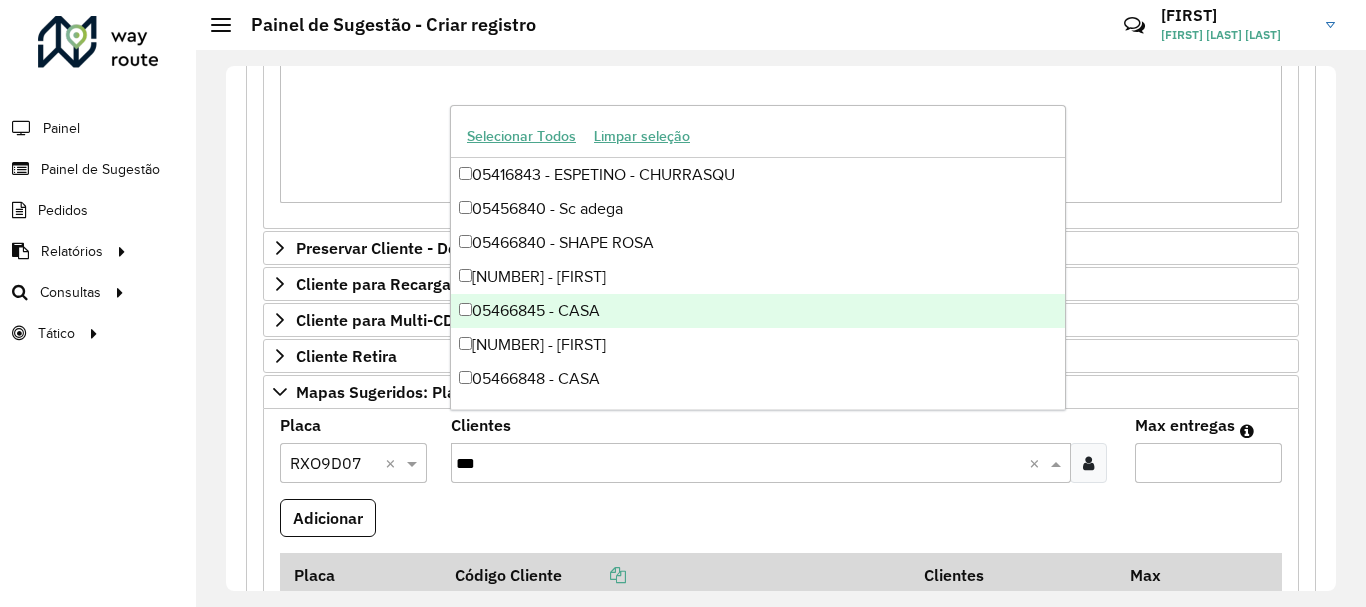 scroll, scrollTop: 100, scrollLeft: 0, axis: vertical 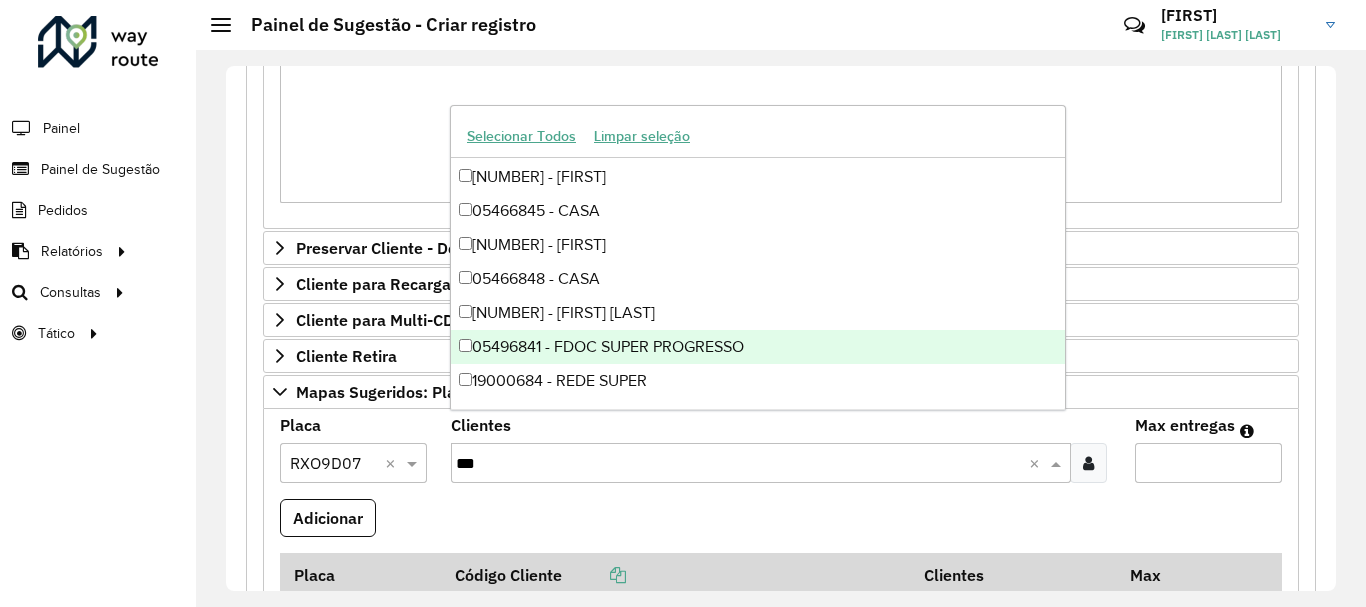 click on "19000684 - REDE SUPER" at bounding box center [758, 381] 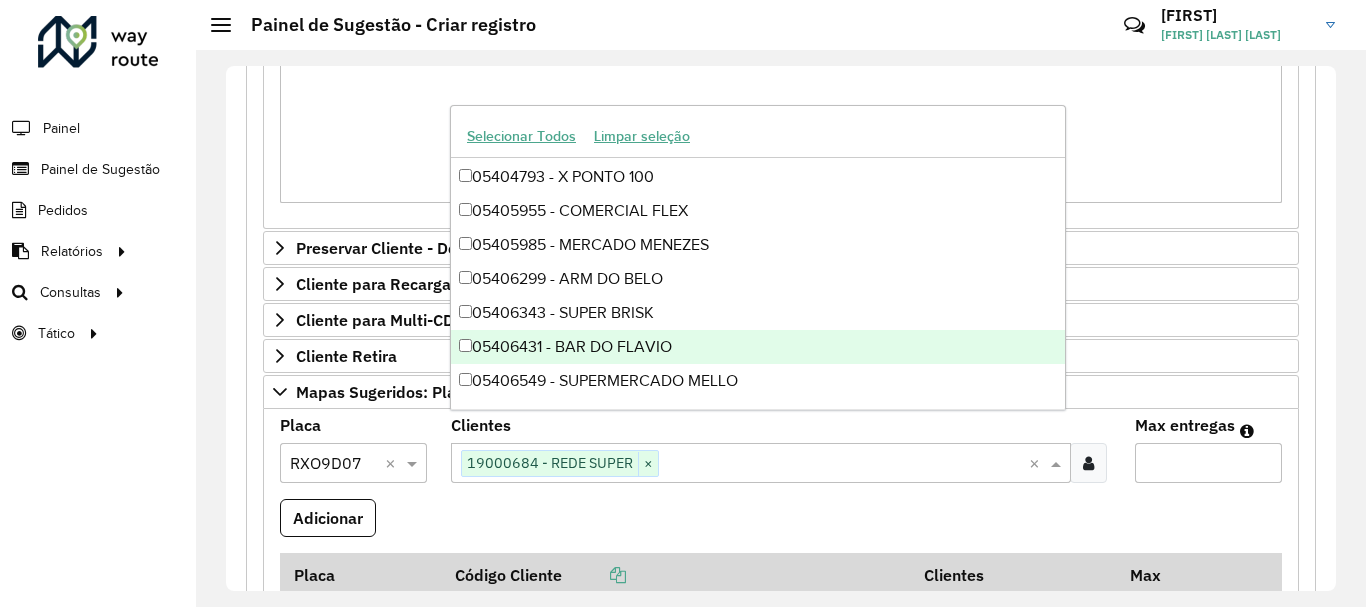 paste on "****" 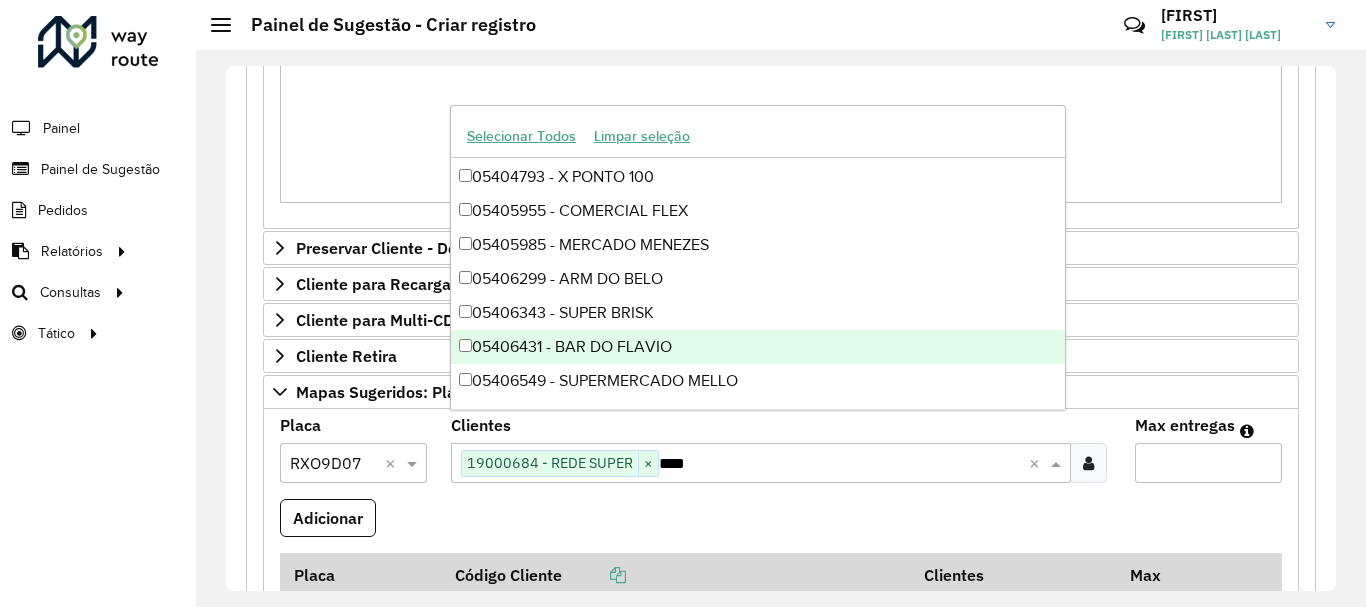 scroll, scrollTop: 0, scrollLeft: 0, axis: both 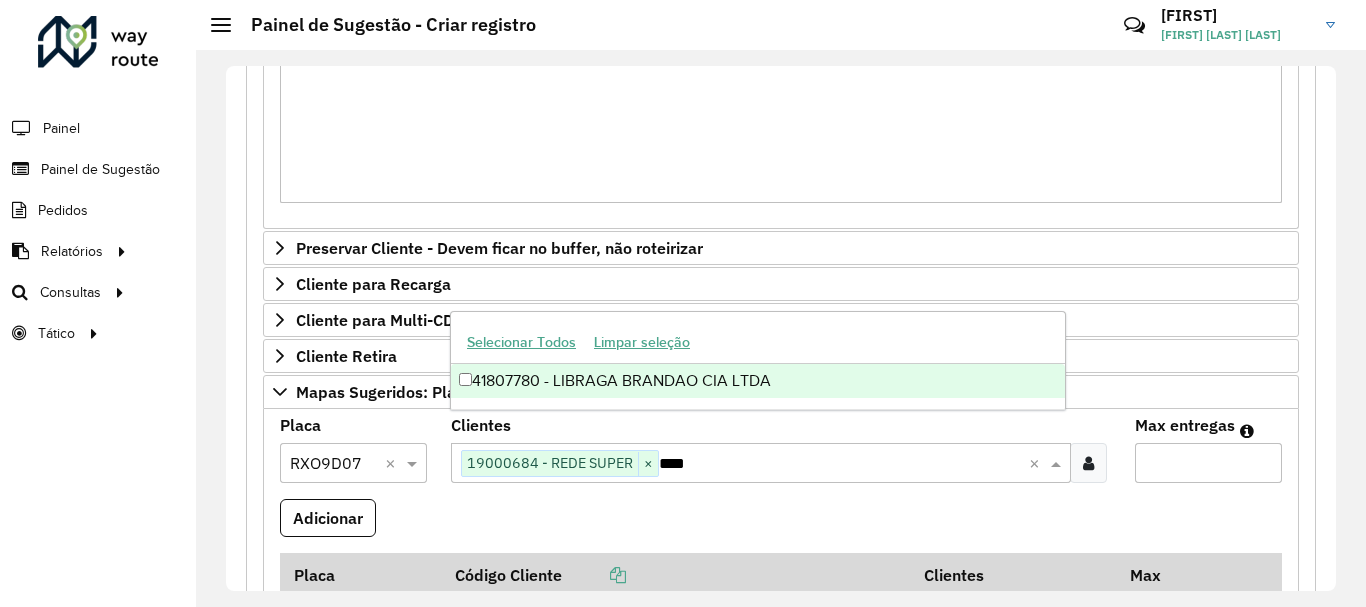 click on "41807780 - LIBRAGA BRANDAO CIA LTDA" at bounding box center [758, 381] 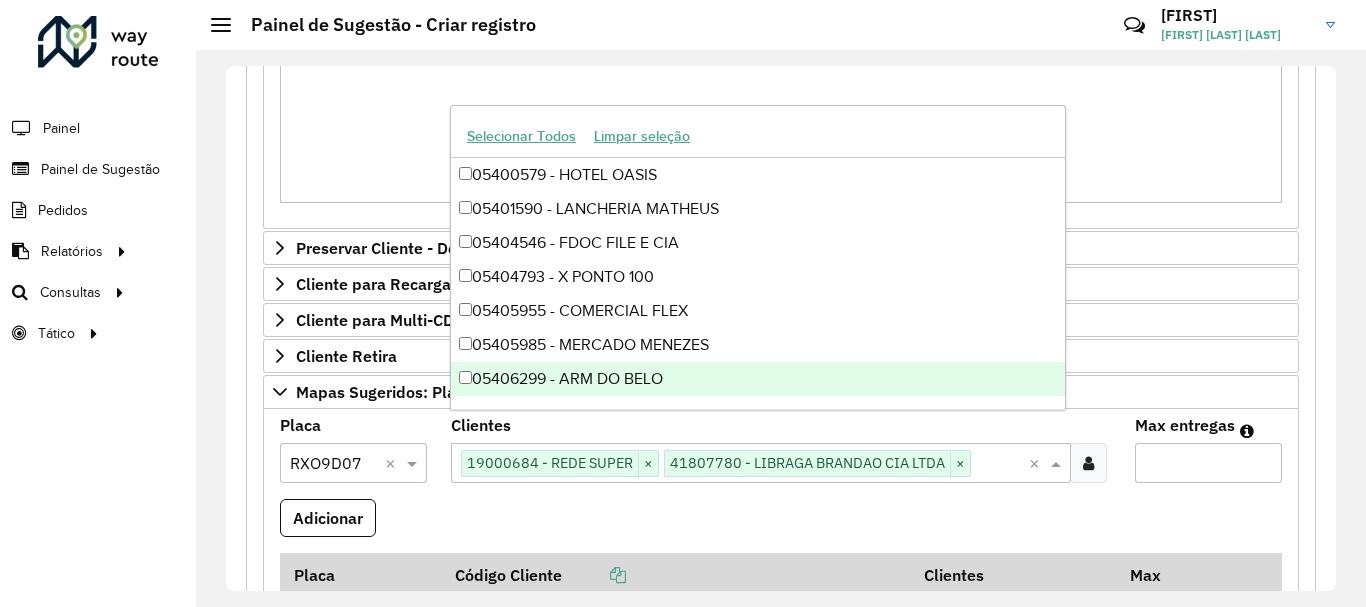 click on "Max entregas" at bounding box center (1208, 463) 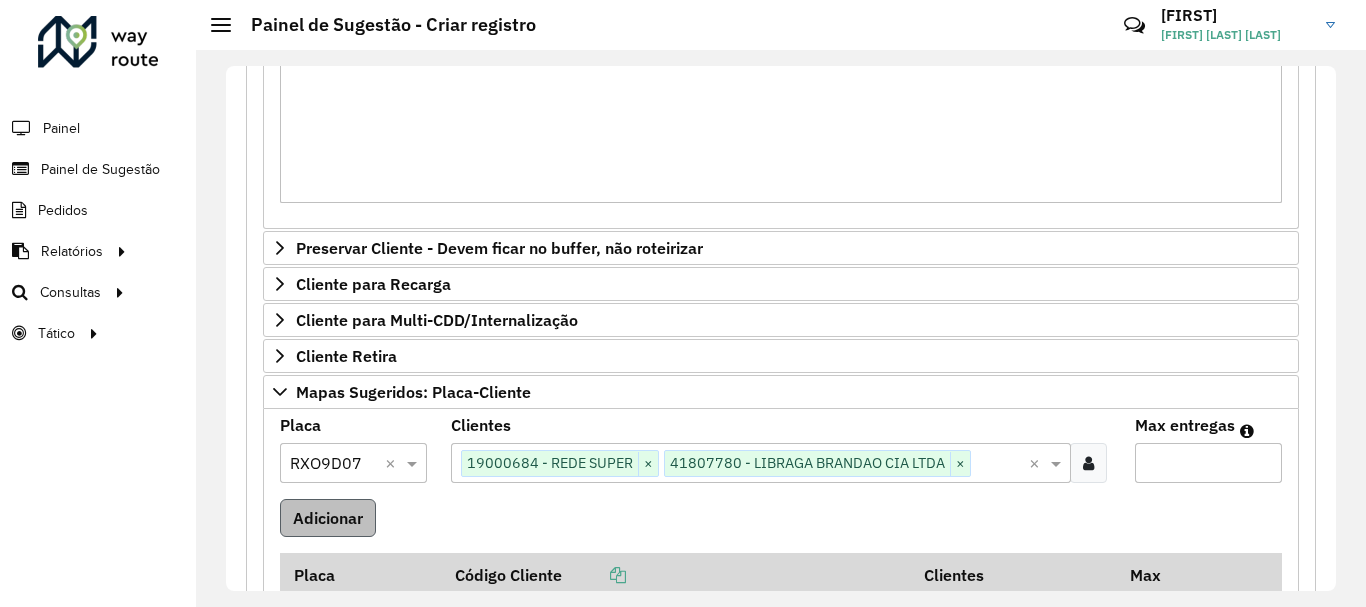 type on "*" 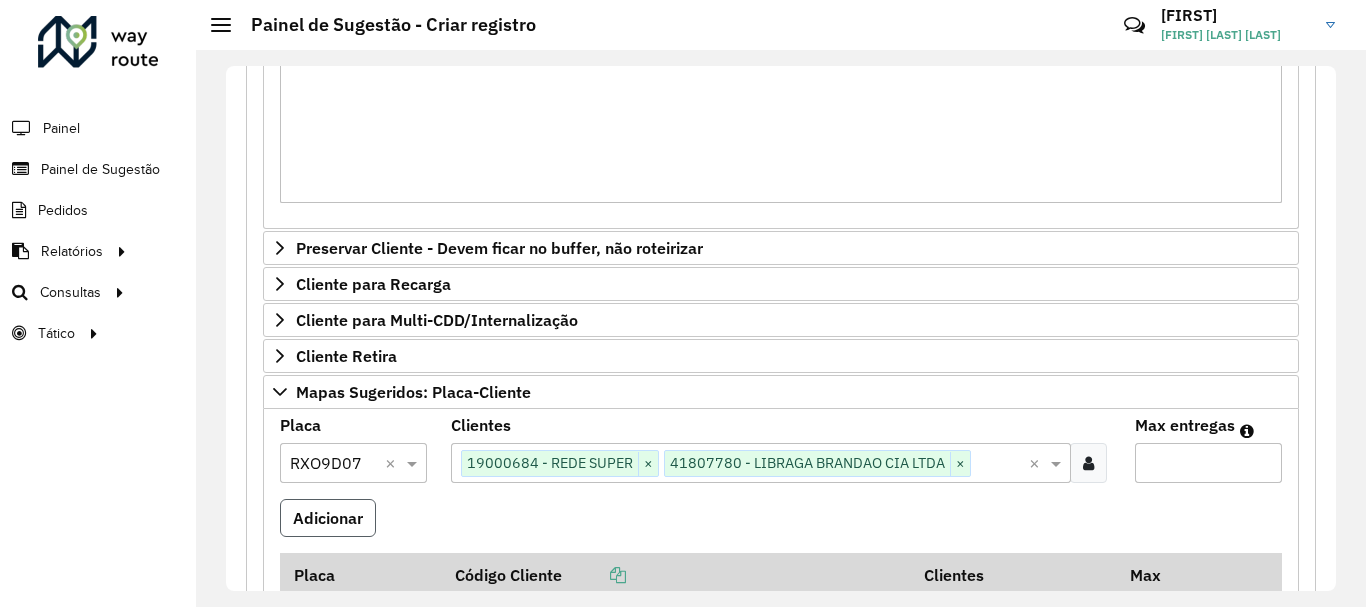 click on "Adicionar" at bounding box center [328, 518] 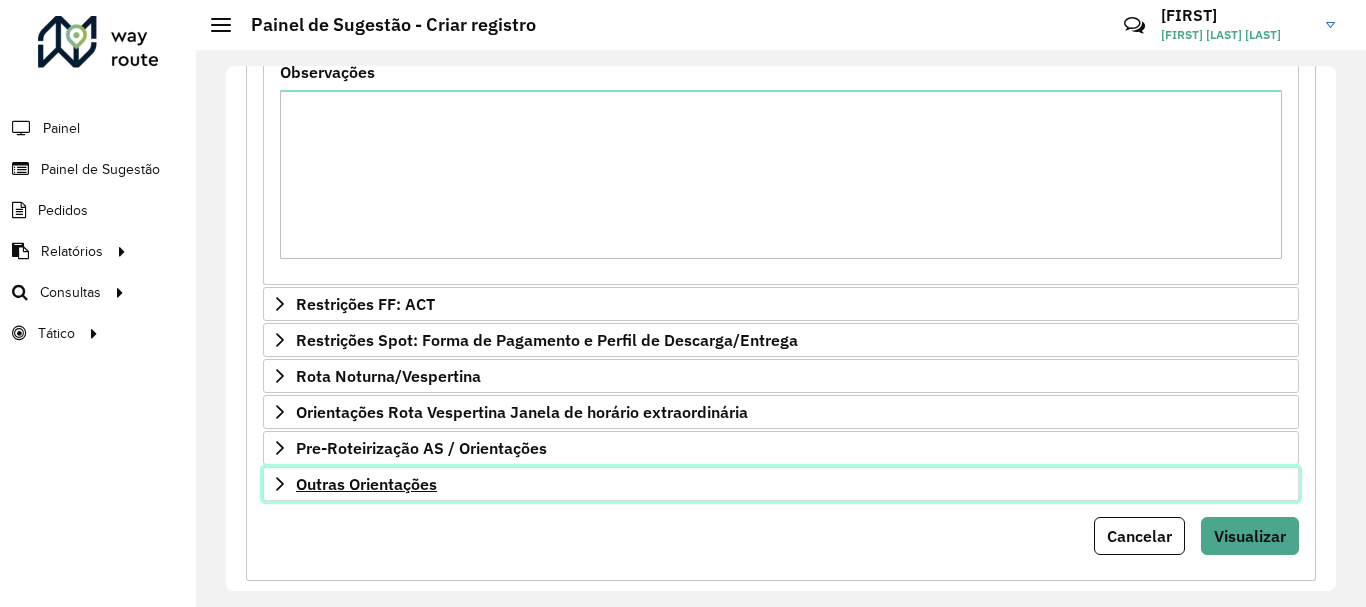 click on "Outras Orientações" at bounding box center (781, 484) 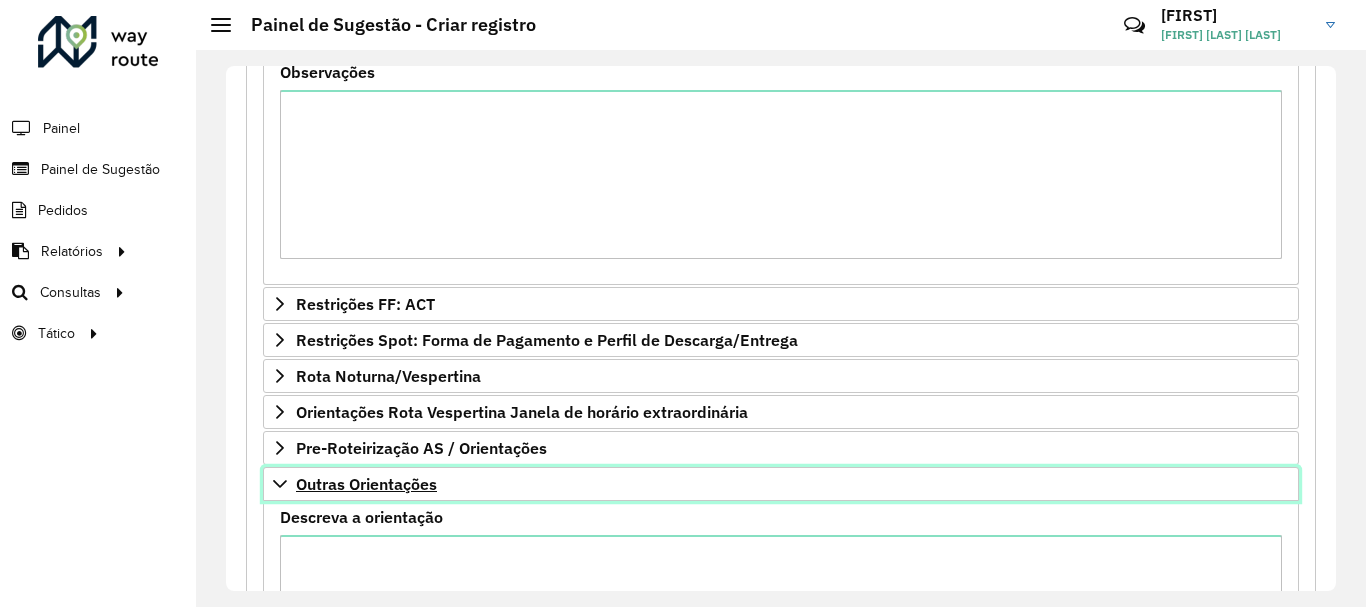 scroll, scrollTop: 1316, scrollLeft: 0, axis: vertical 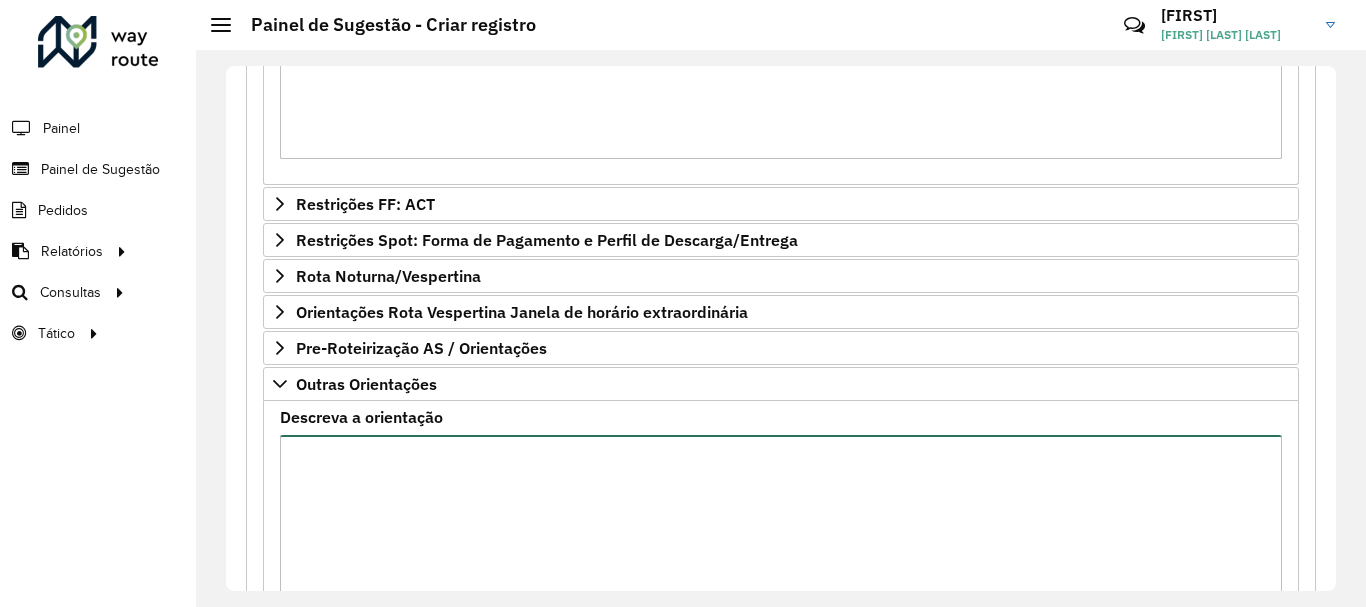click on "Descreva a orientação" at bounding box center (781, 519) 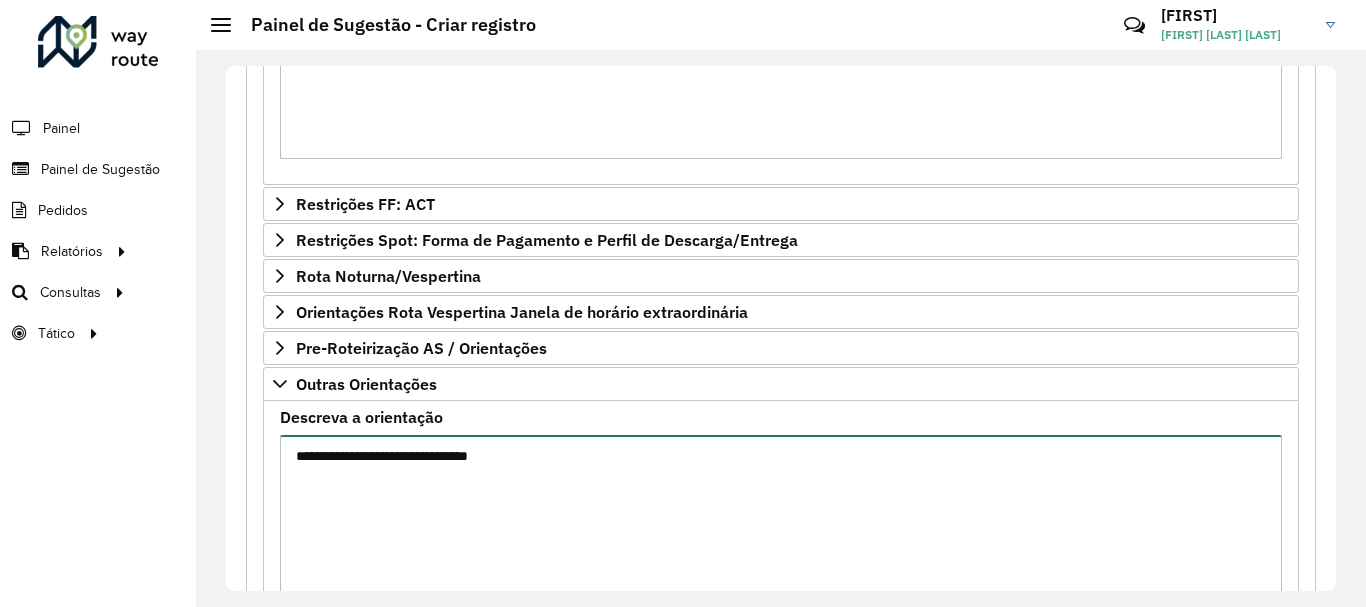 paste on "****
*****" 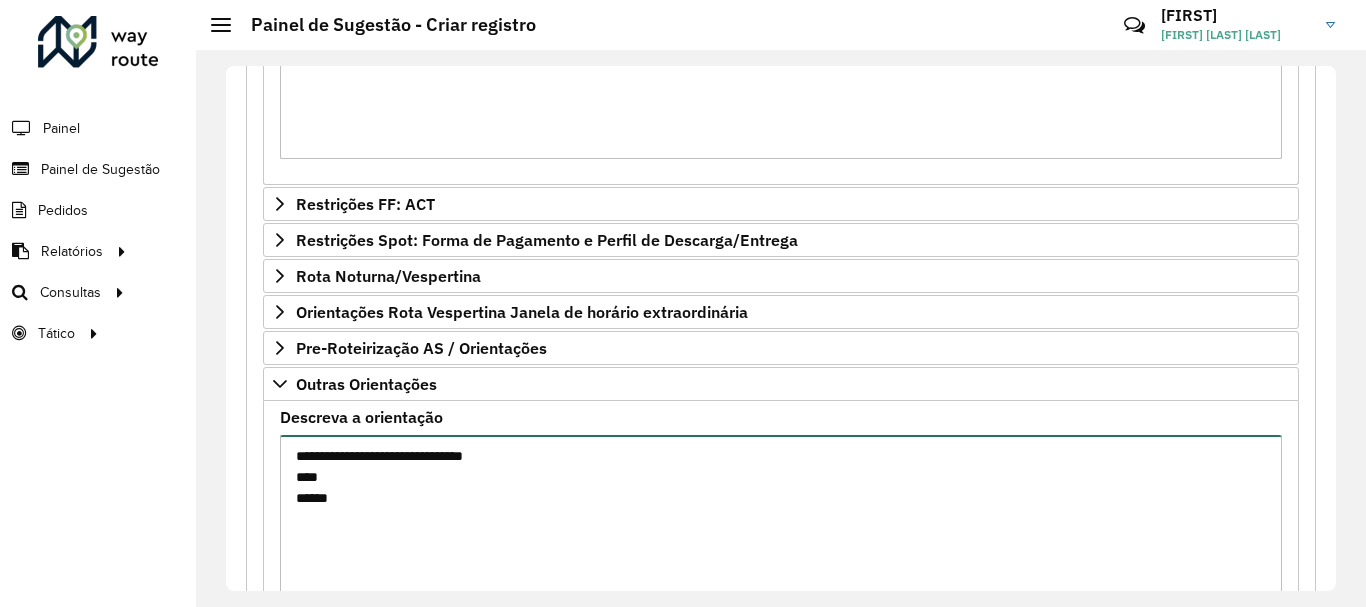 scroll, scrollTop: 1445, scrollLeft: 0, axis: vertical 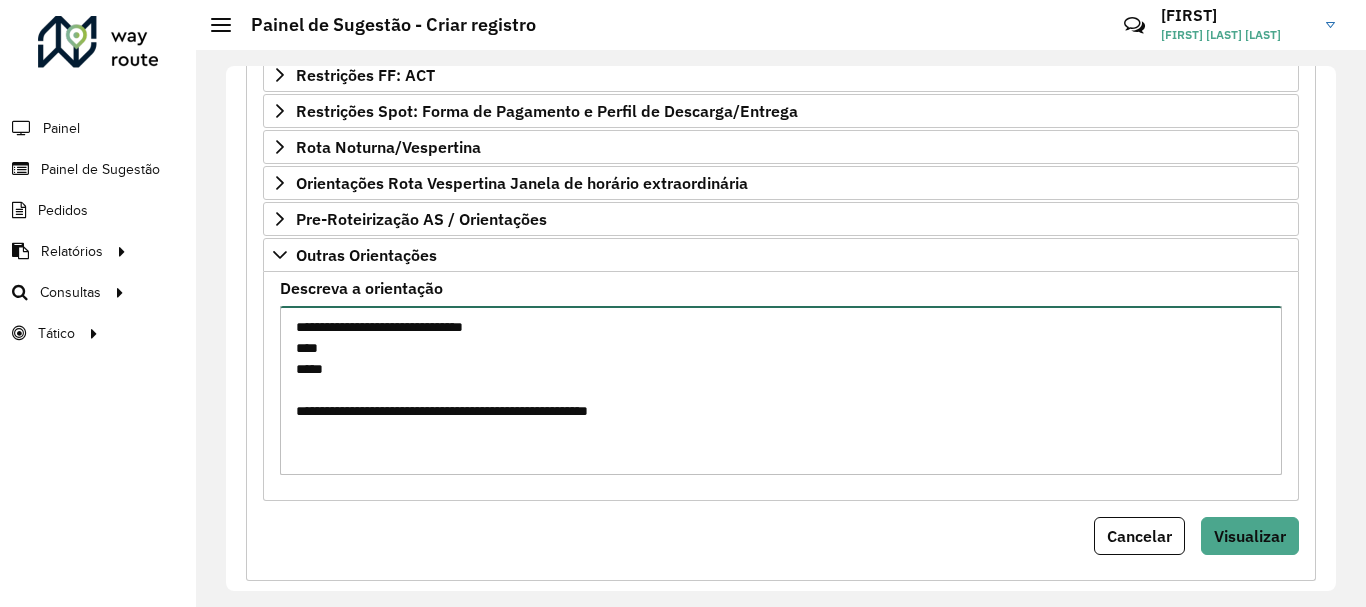 paste on "*****
*****
****
*****
*****
****
****" 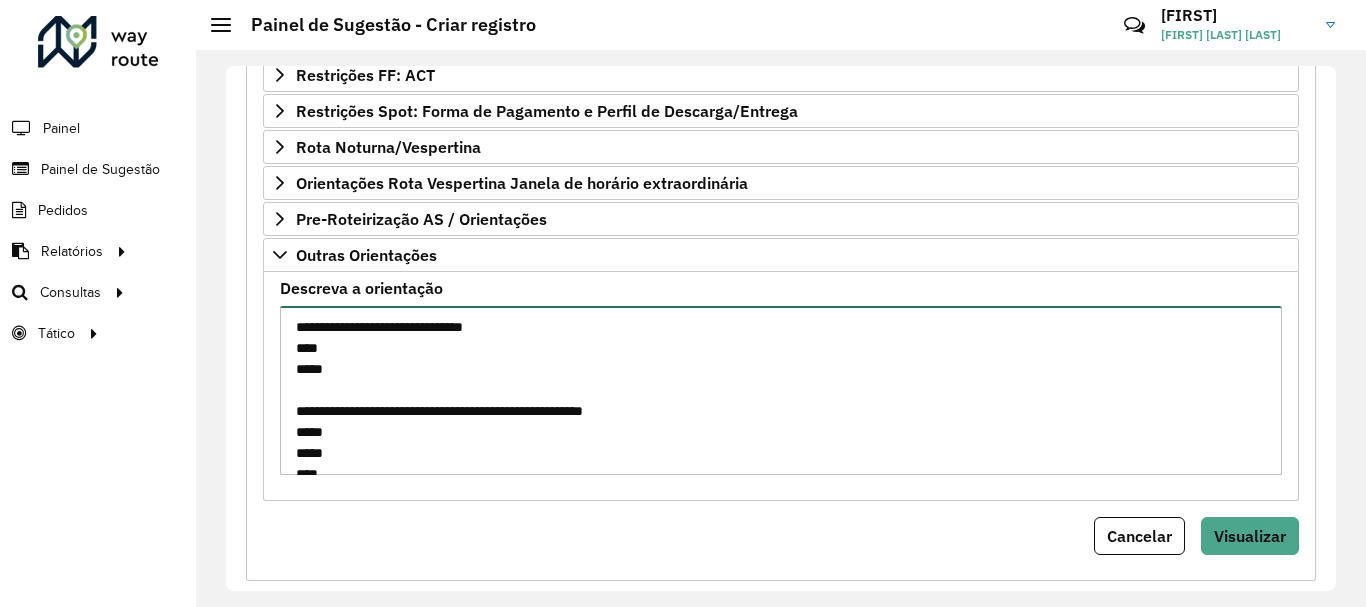 scroll, scrollTop: 113, scrollLeft: 0, axis: vertical 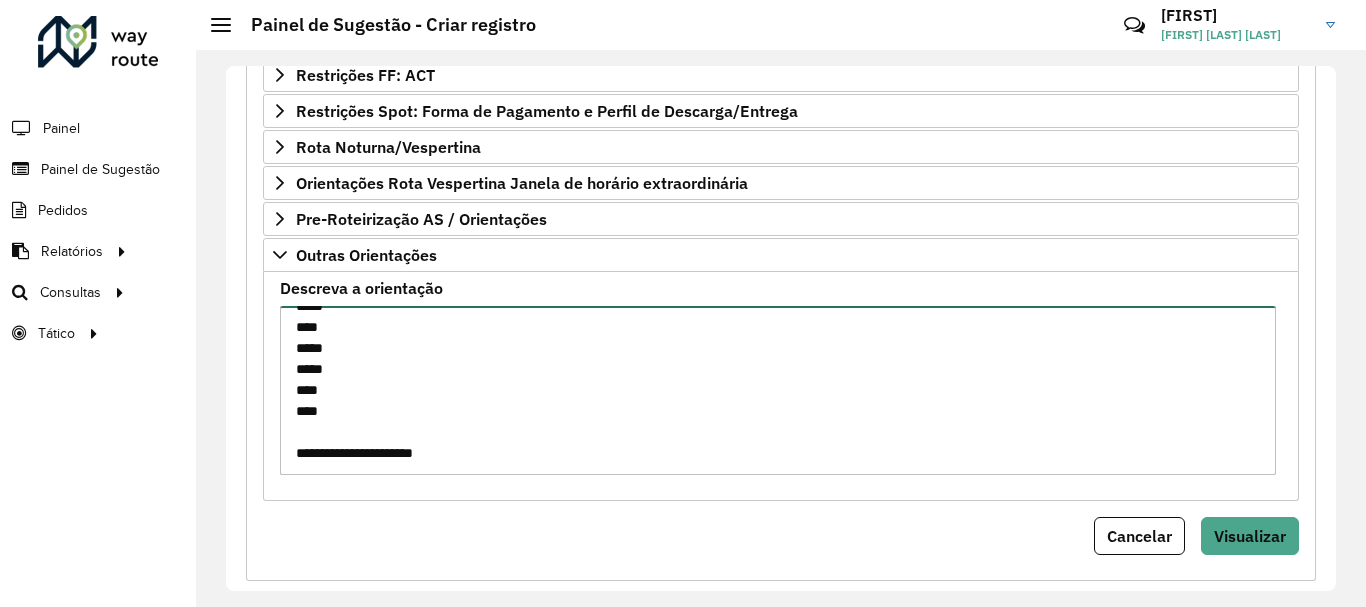 paste on "**********" 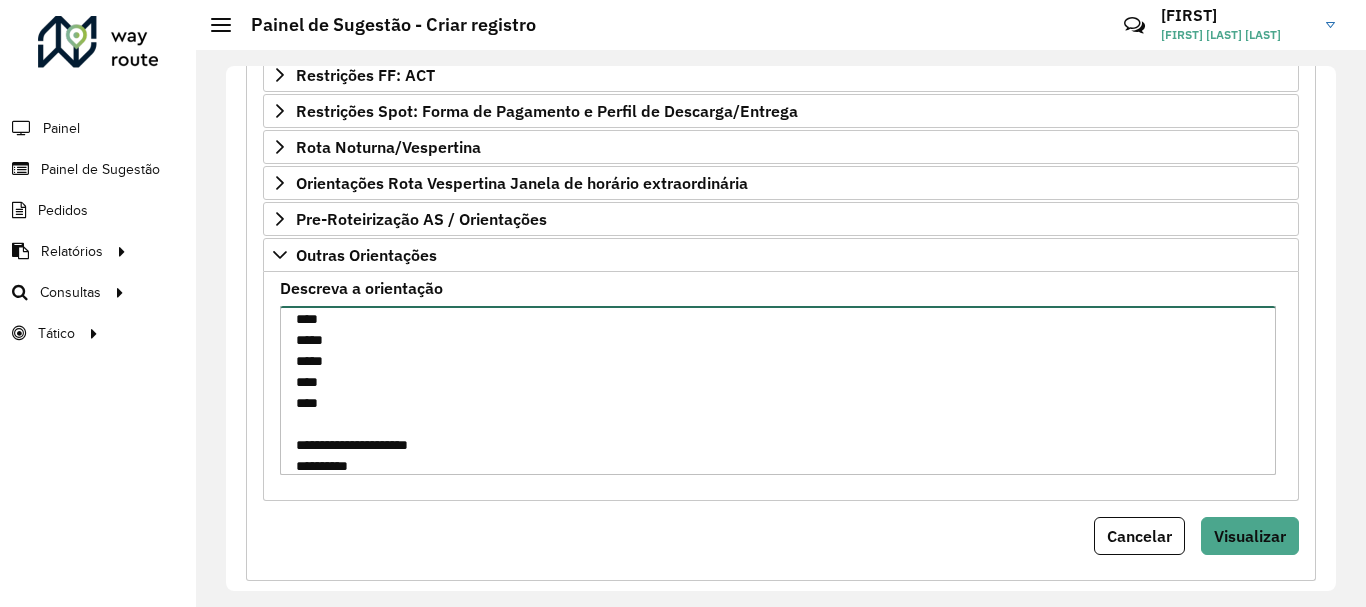 scroll, scrollTop: 197, scrollLeft: 0, axis: vertical 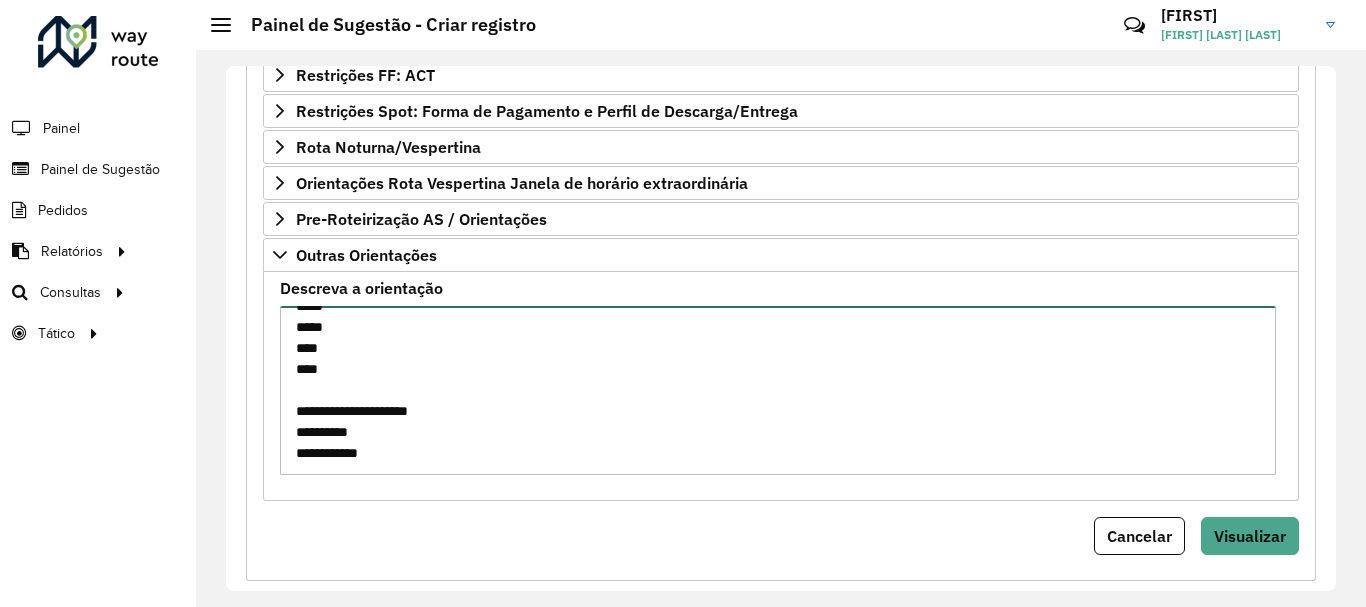 type on "**********" 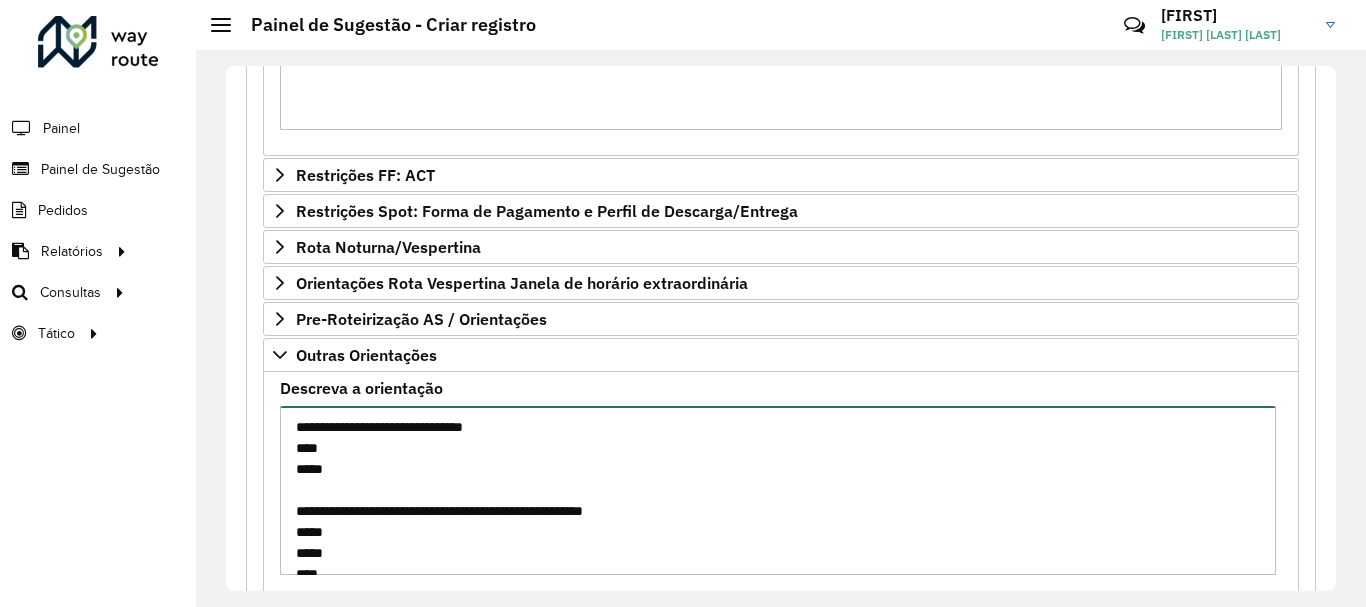 scroll, scrollTop: 1445, scrollLeft: 0, axis: vertical 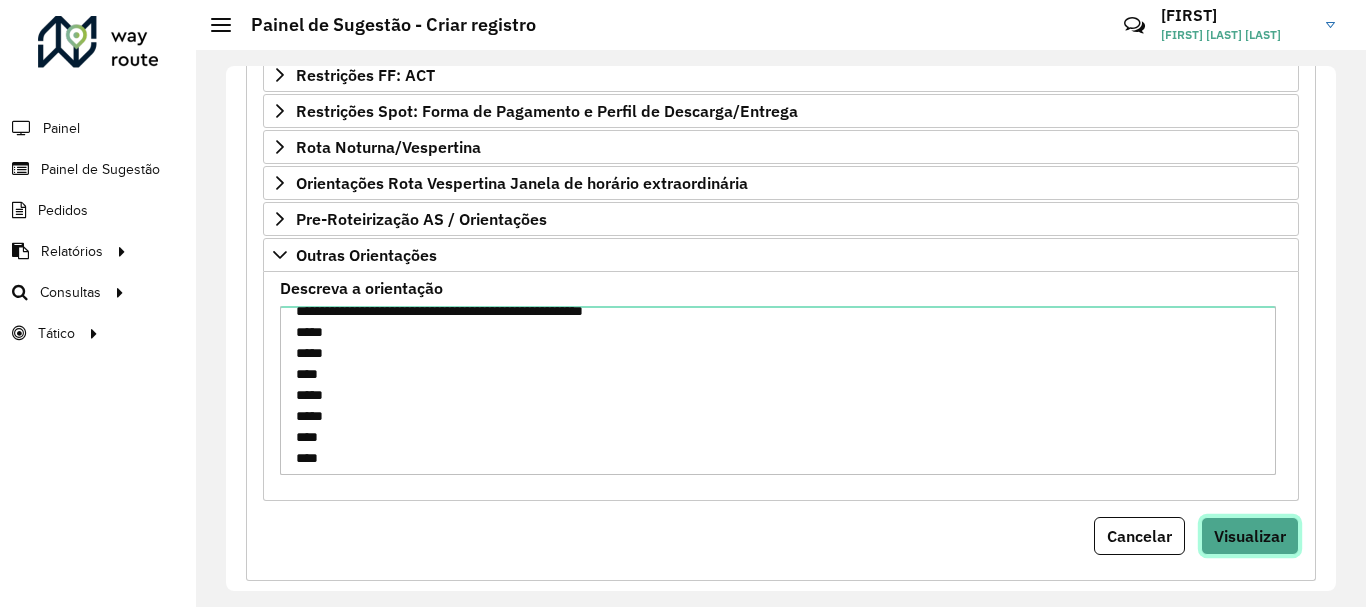 click on "Visualizar" at bounding box center [1250, 536] 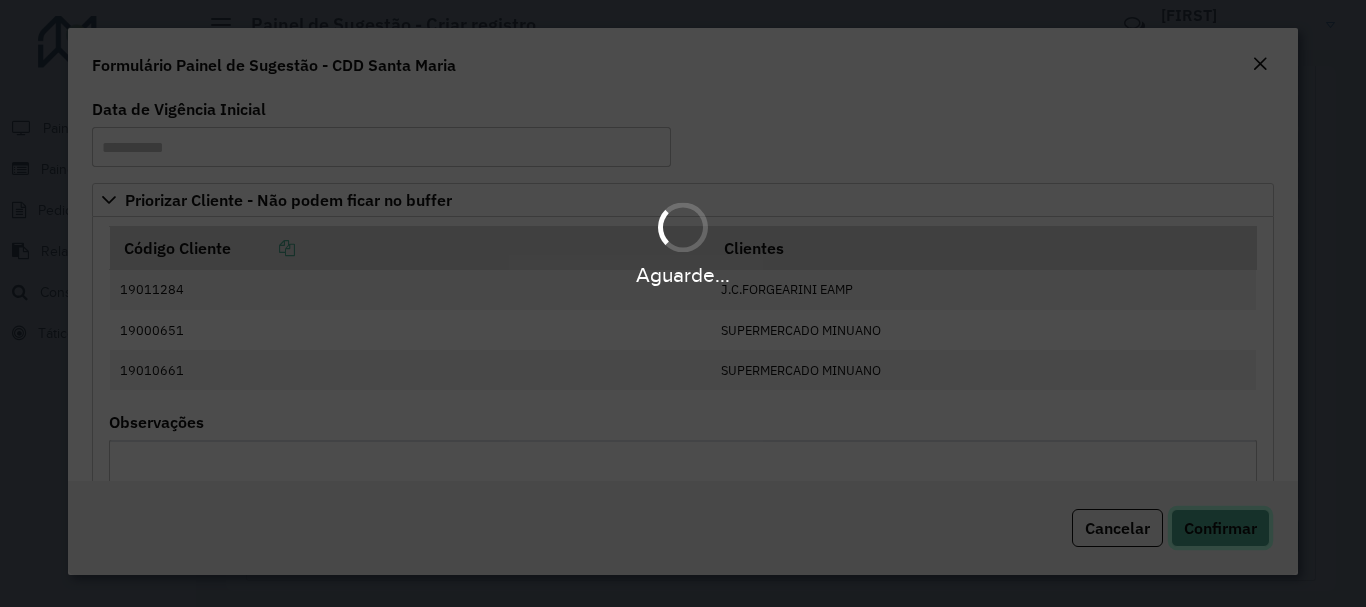 click on "Confirmar" 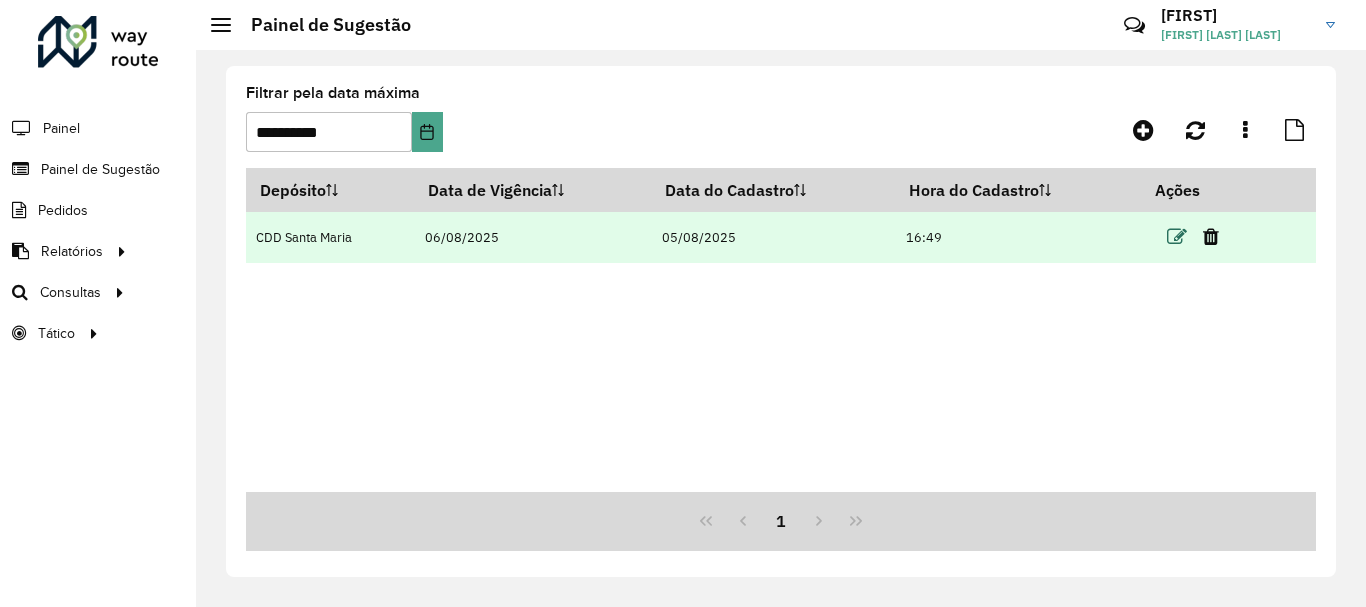 click at bounding box center [1177, 237] 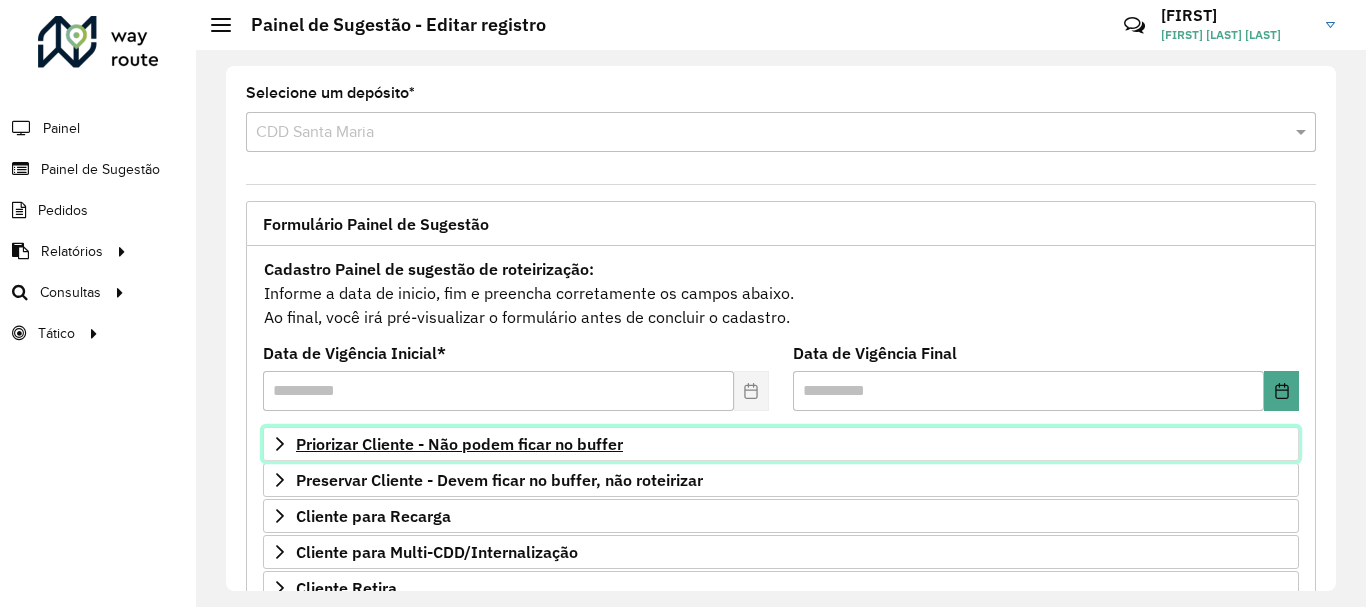 click on "Priorizar Cliente - Não podem ficar no buffer" at bounding box center (781, 444) 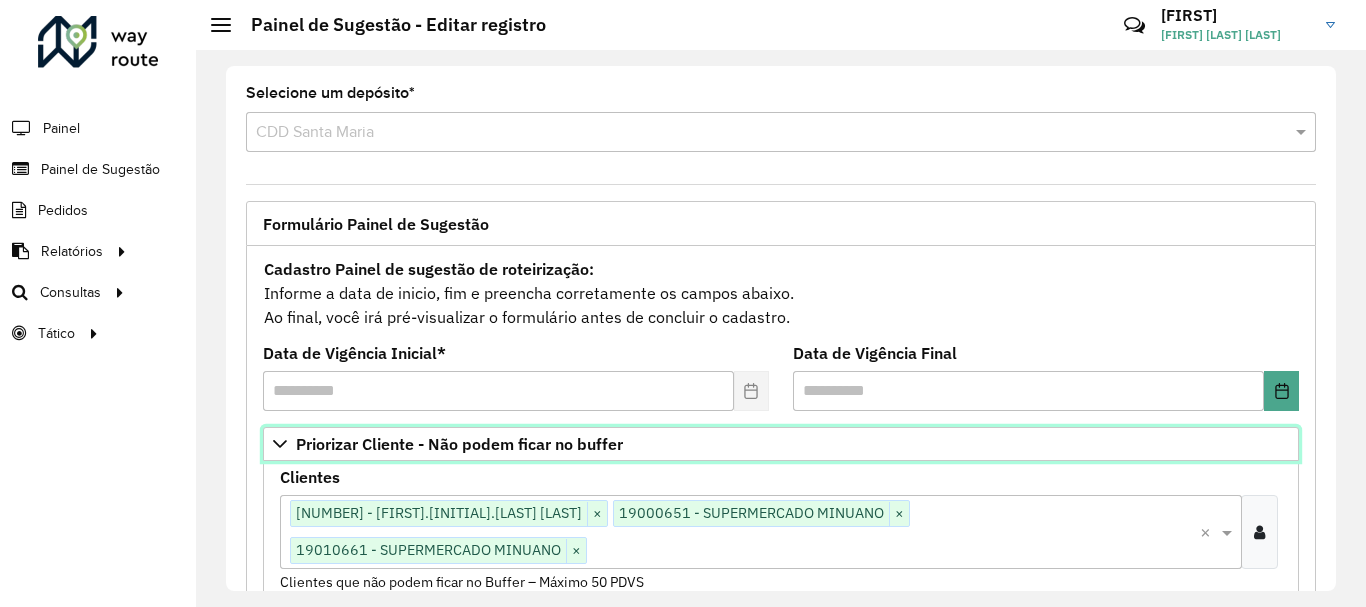 scroll, scrollTop: 100, scrollLeft: 0, axis: vertical 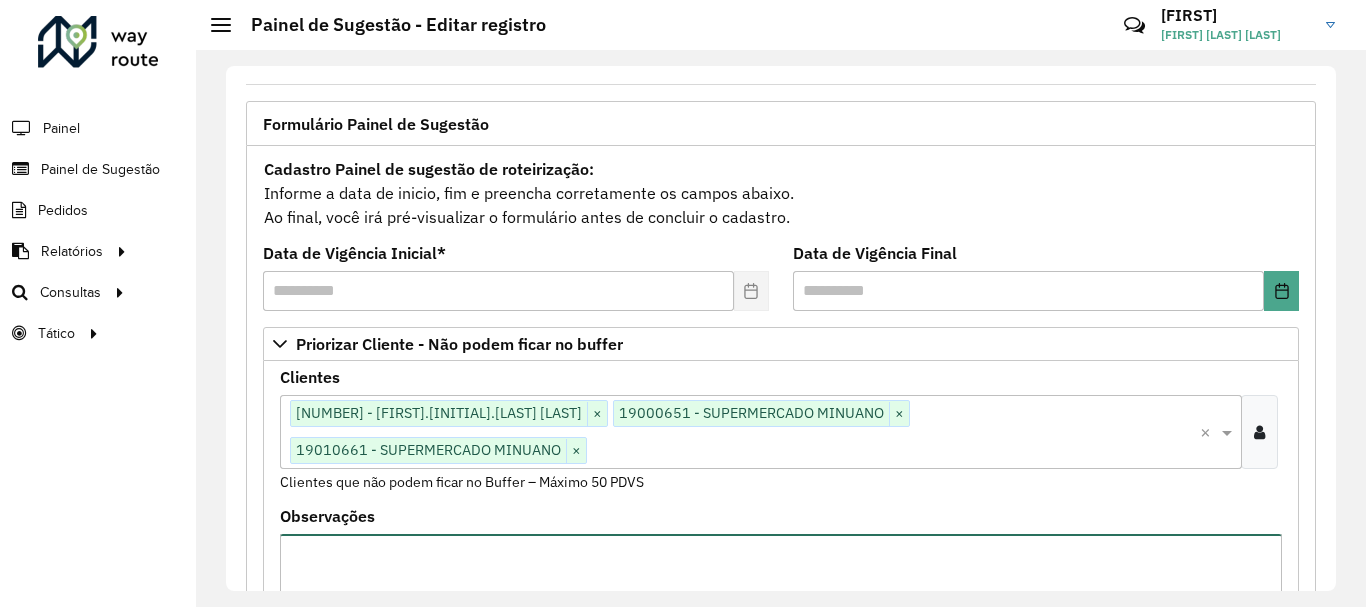 click on "Observações" at bounding box center (781, 618) 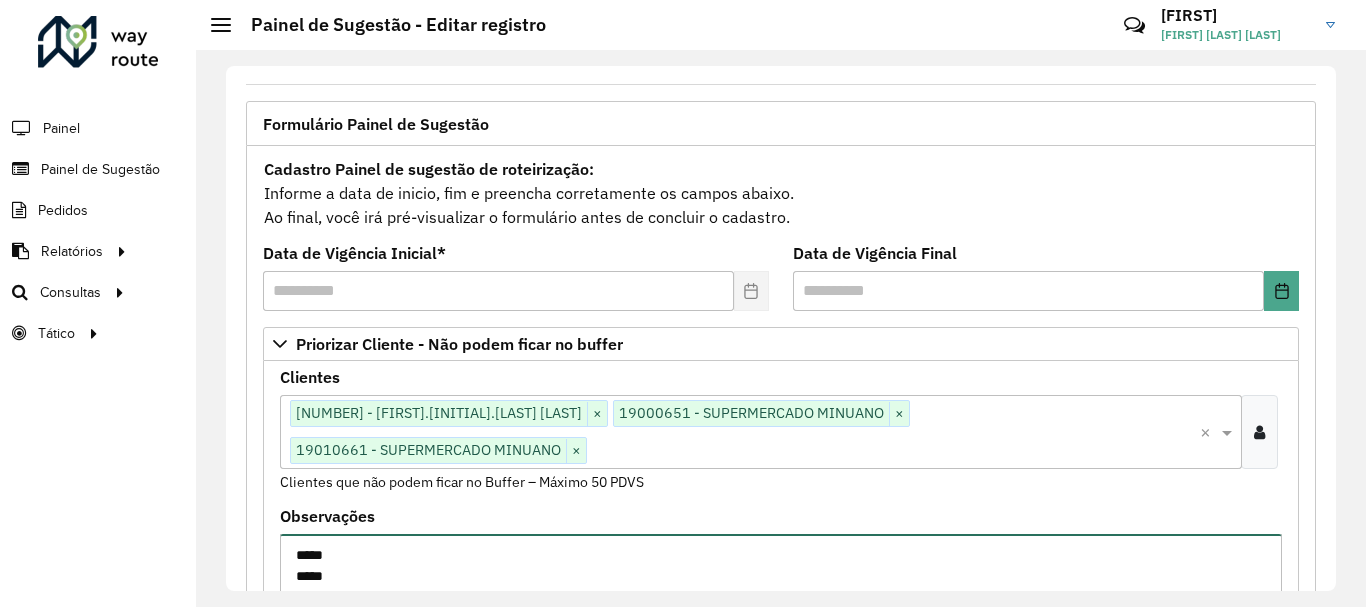 click on "*****
*****
***" at bounding box center (781, 618) 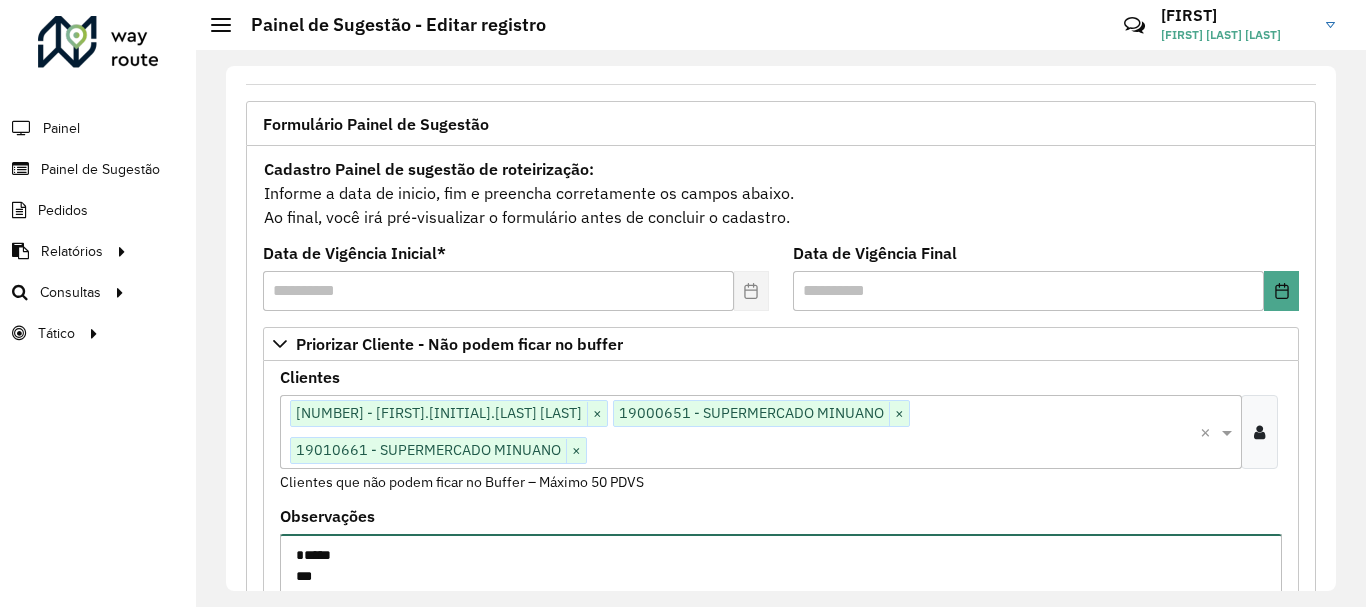 type on "*****
***" 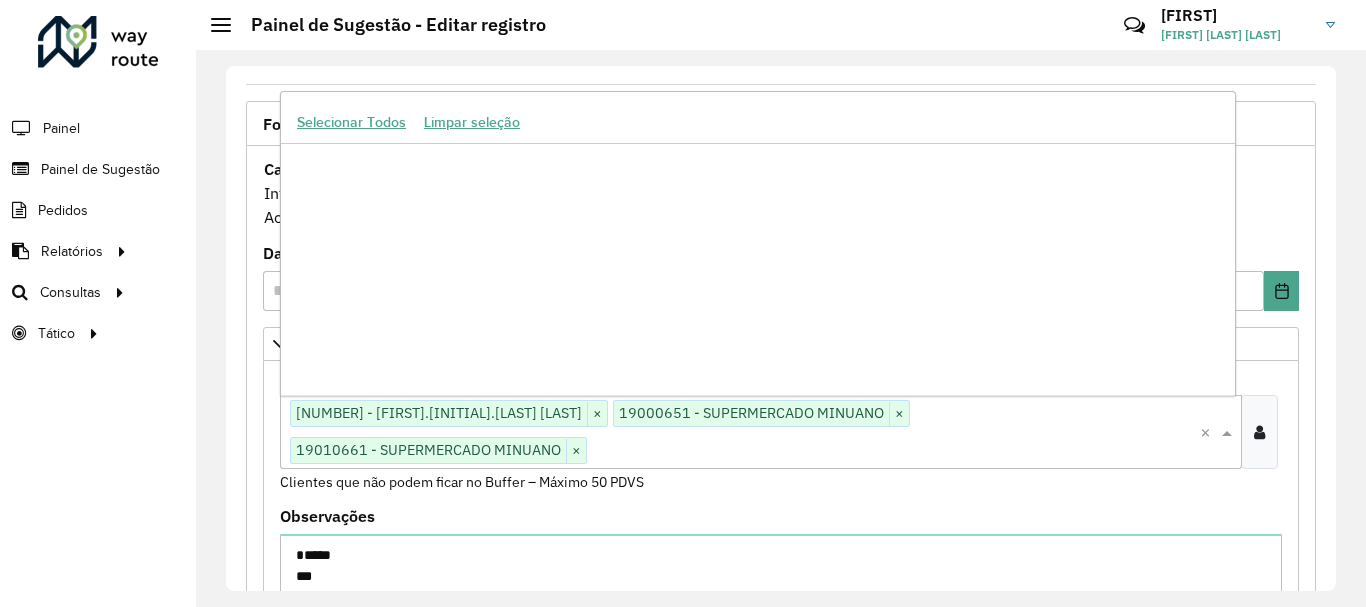 click at bounding box center [893, 451] 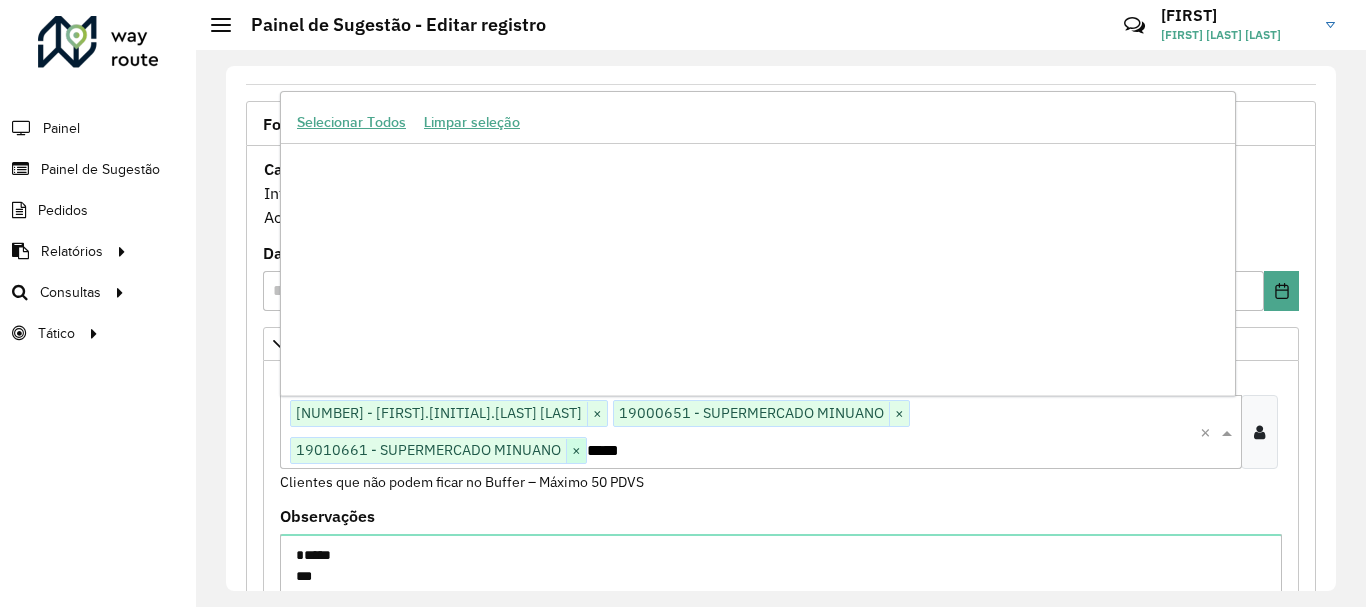 scroll, scrollTop: 0, scrollLeft: 0, axis: both 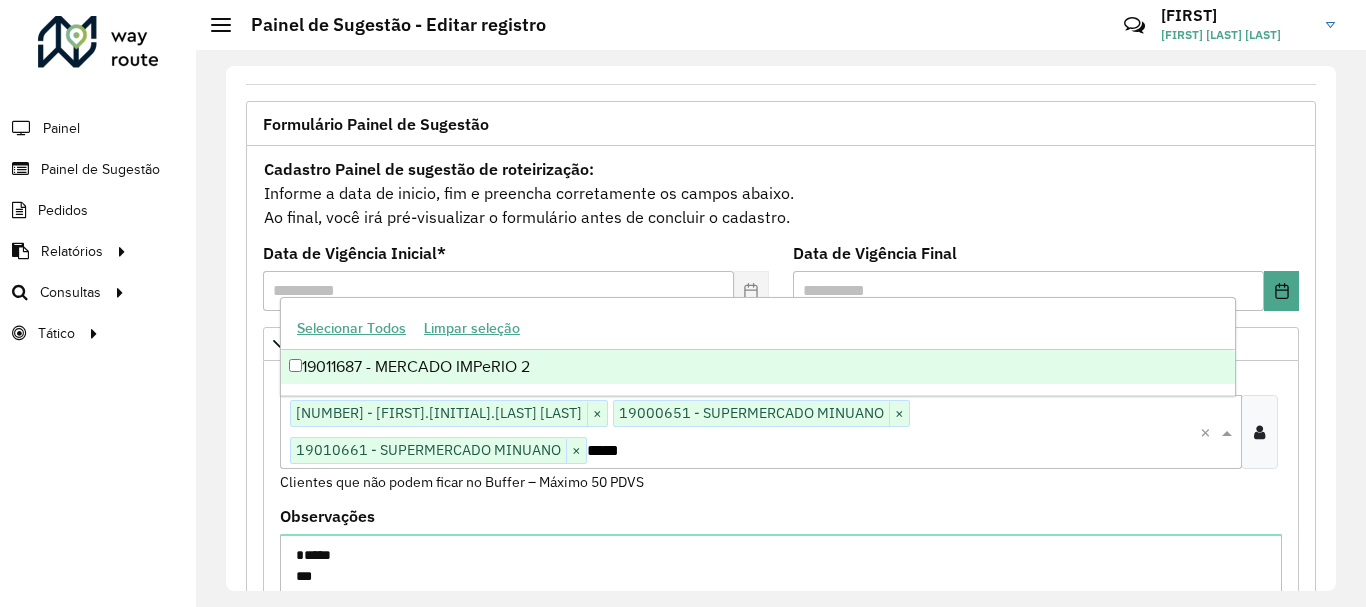 click on "19011687 - MERCADO IMPeRIO 2" at bounding box center [758, 367] 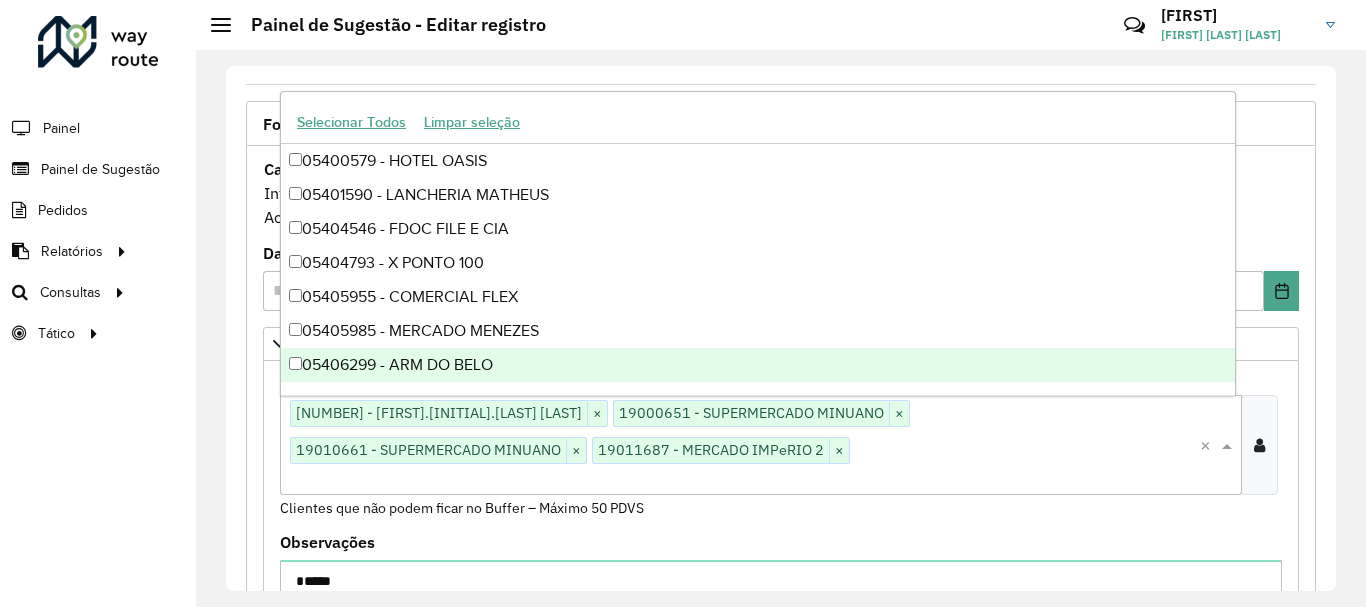scroll, scrollTop: 0, scrollLeft: 0, axis: both 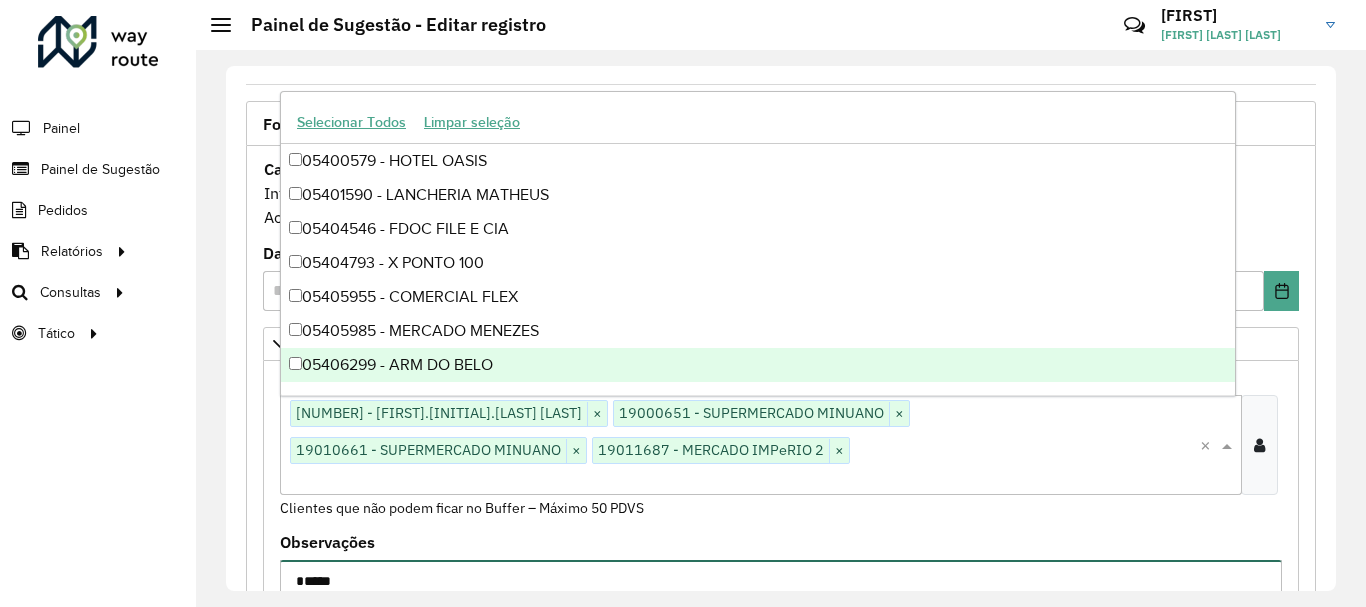 click on "*****
***" at bounding box center [781, 644] 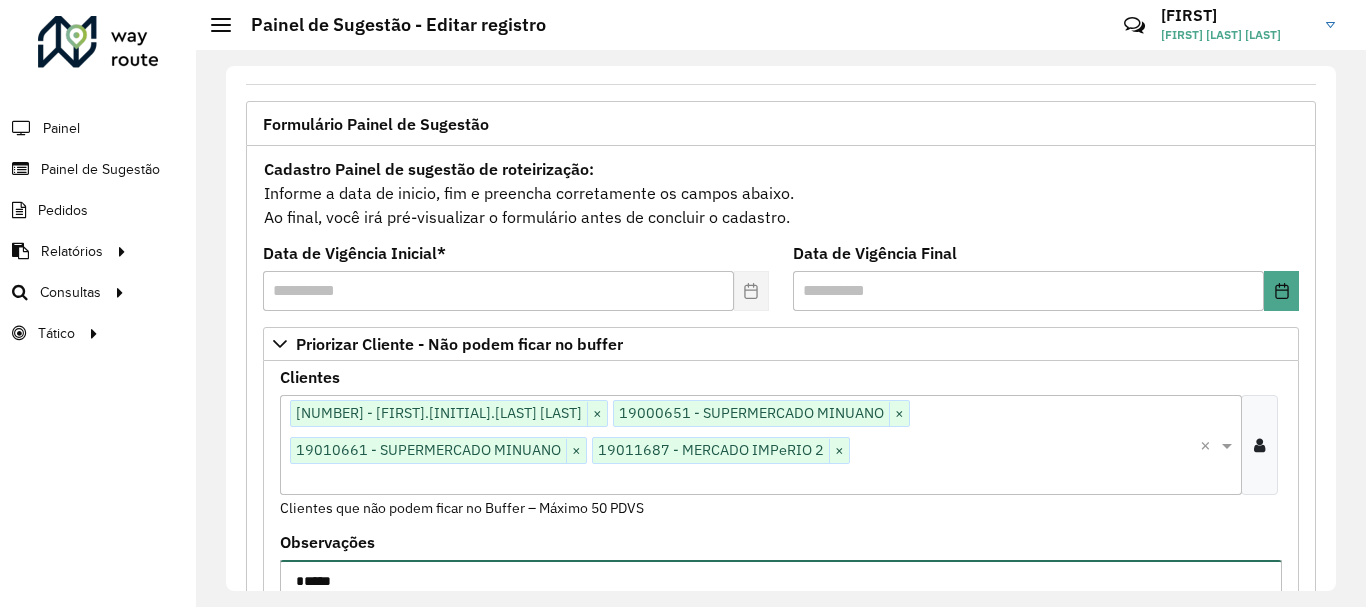 click on "*****
***" at bounding box center (781, 644) 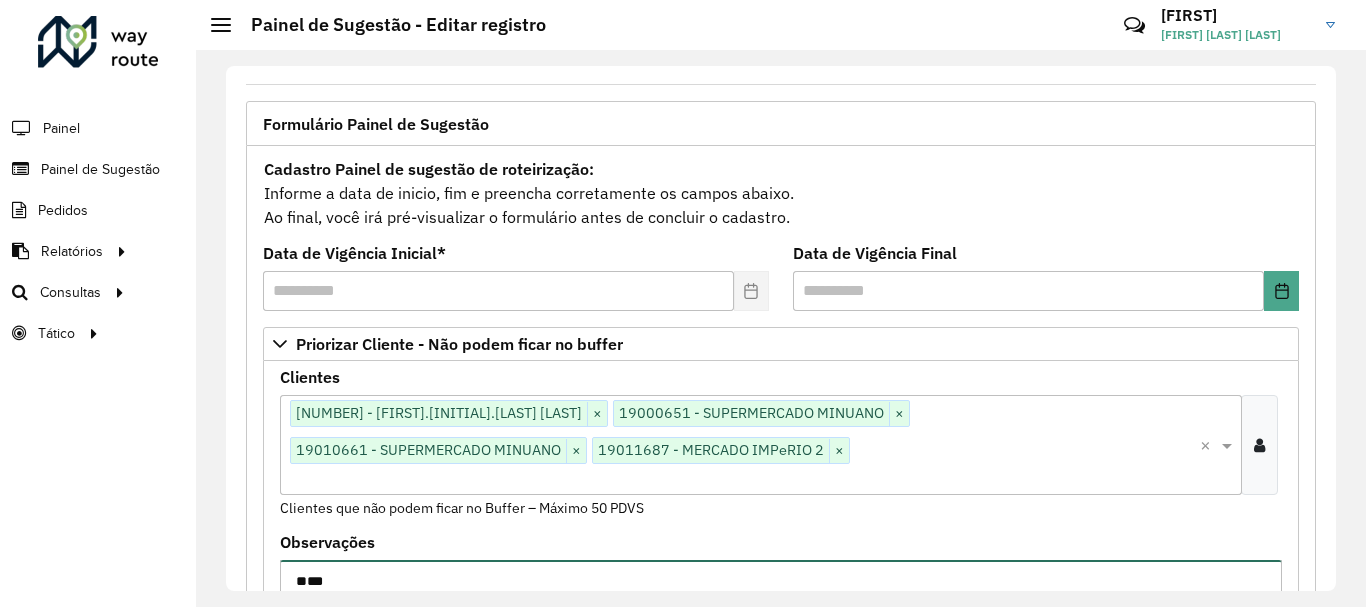 type on "***" 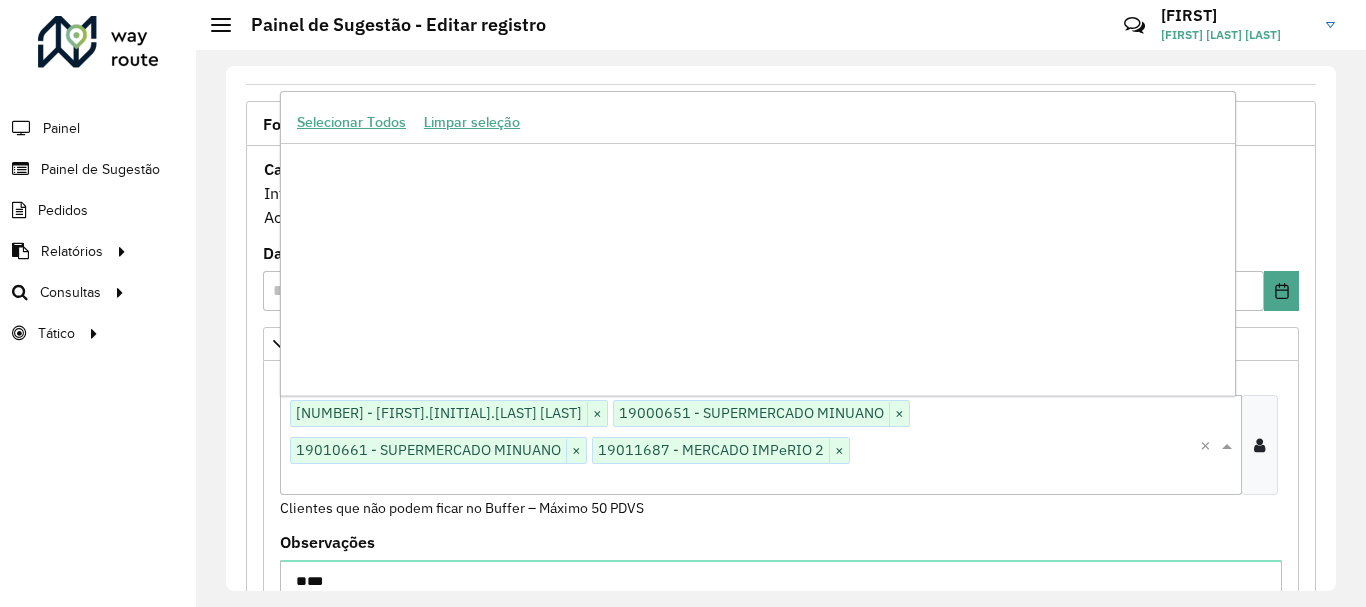 click at bounding box center [609, 483] 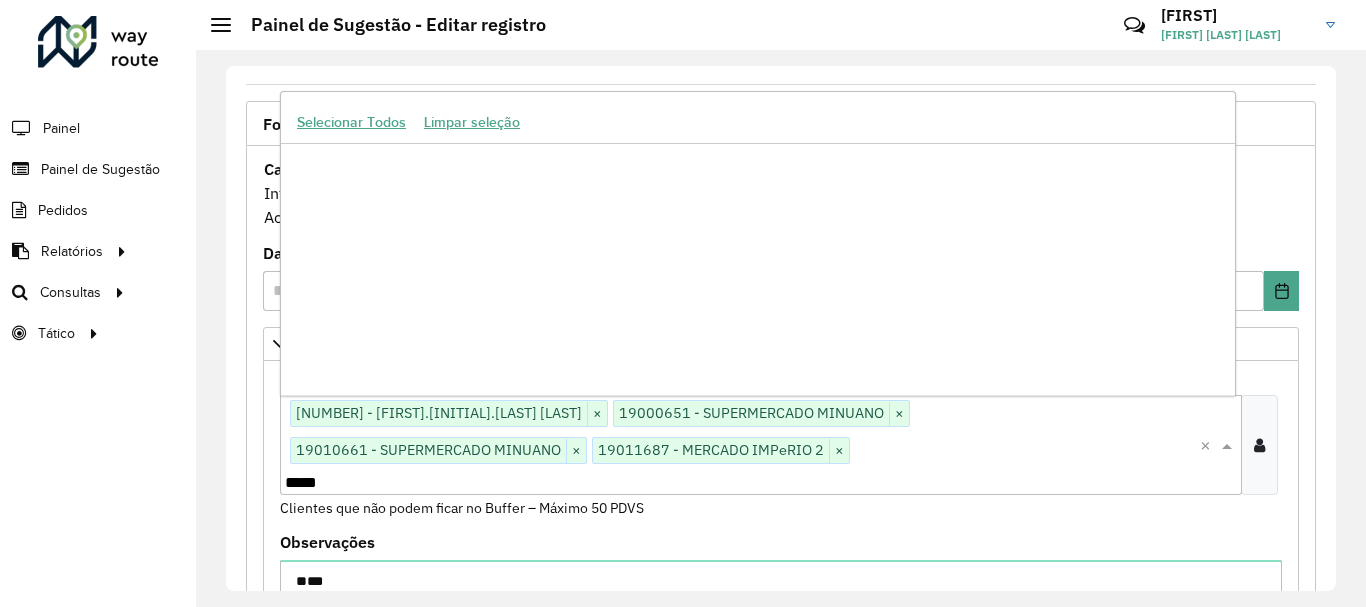scroll, scrollTop: 0, scrollLeft: 0, axis: both 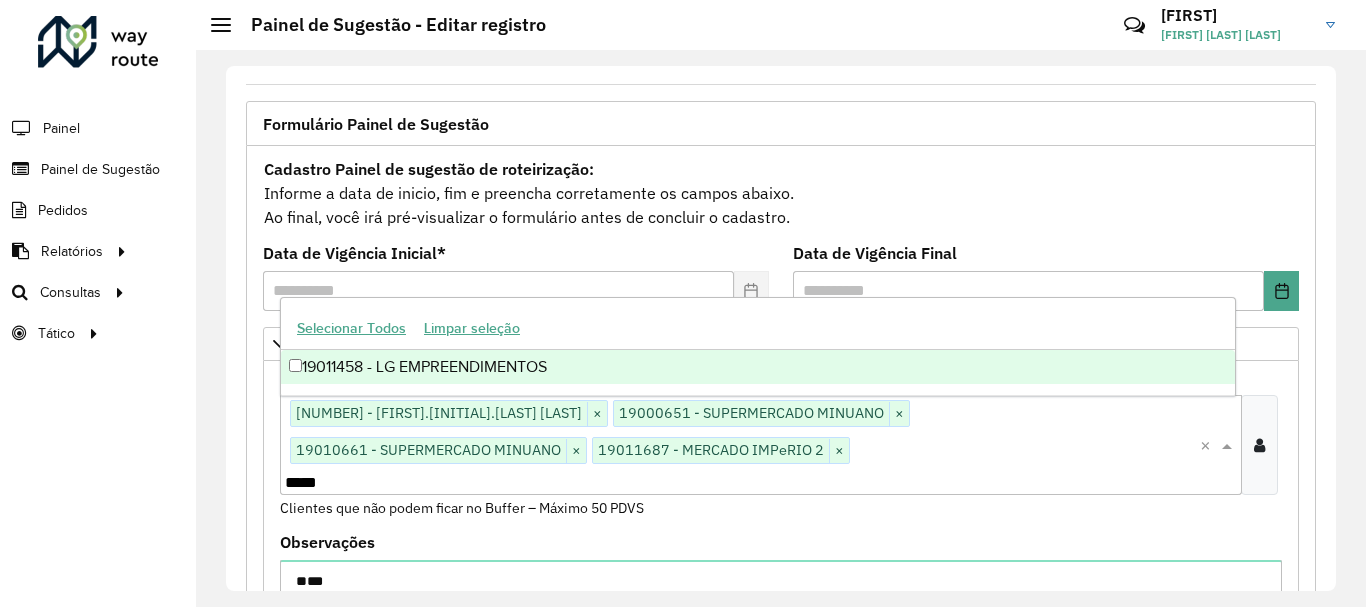 click on "19011458 - LG EMPREENDIMENTOS" at bounding box center (758, 367) 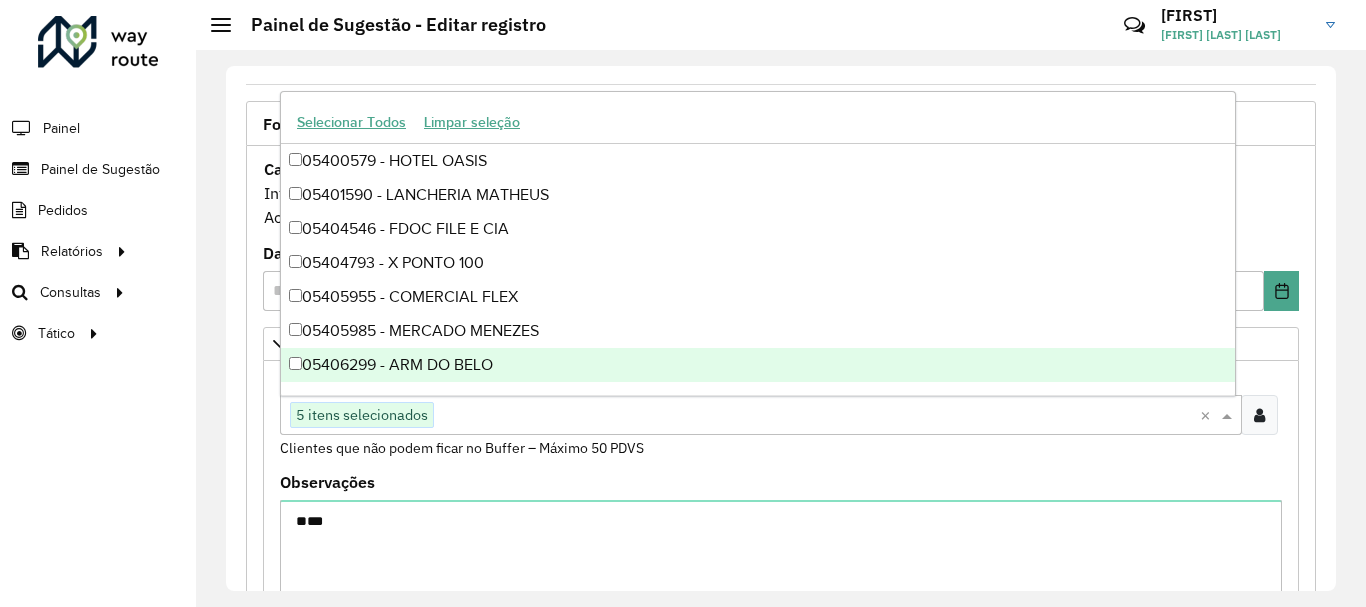 scroll, scrollTop: 200, scrollLeft: 0, axis: vertical 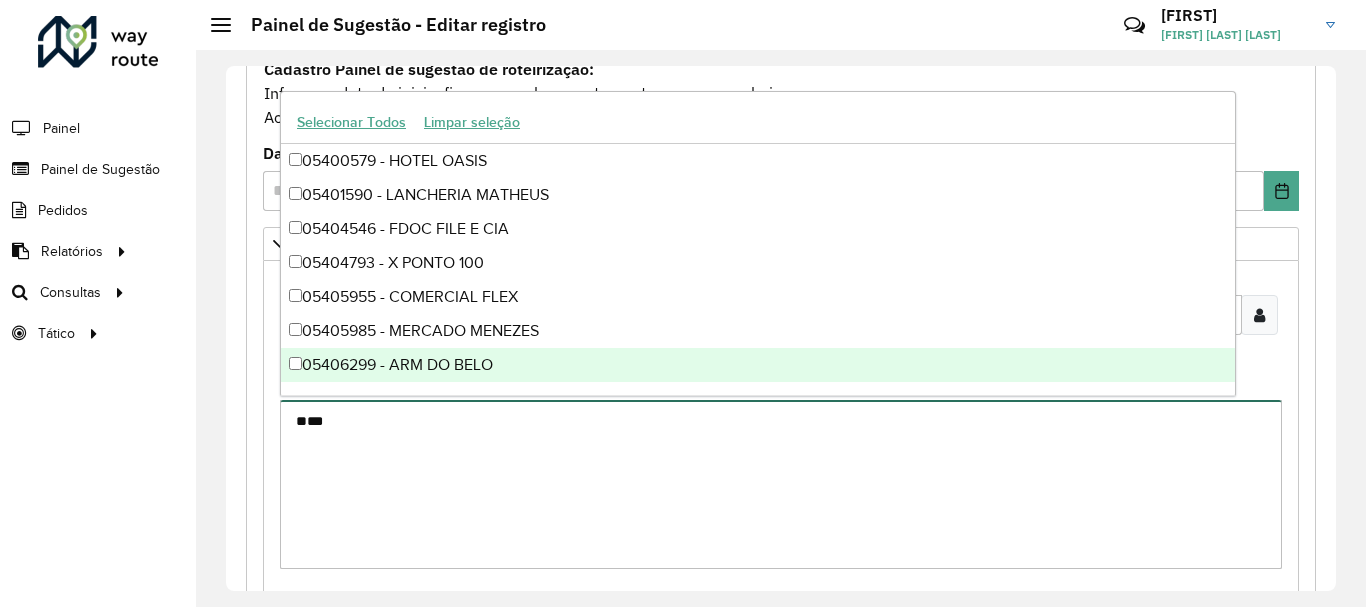 click on "***" at bounding box center [781, 484] 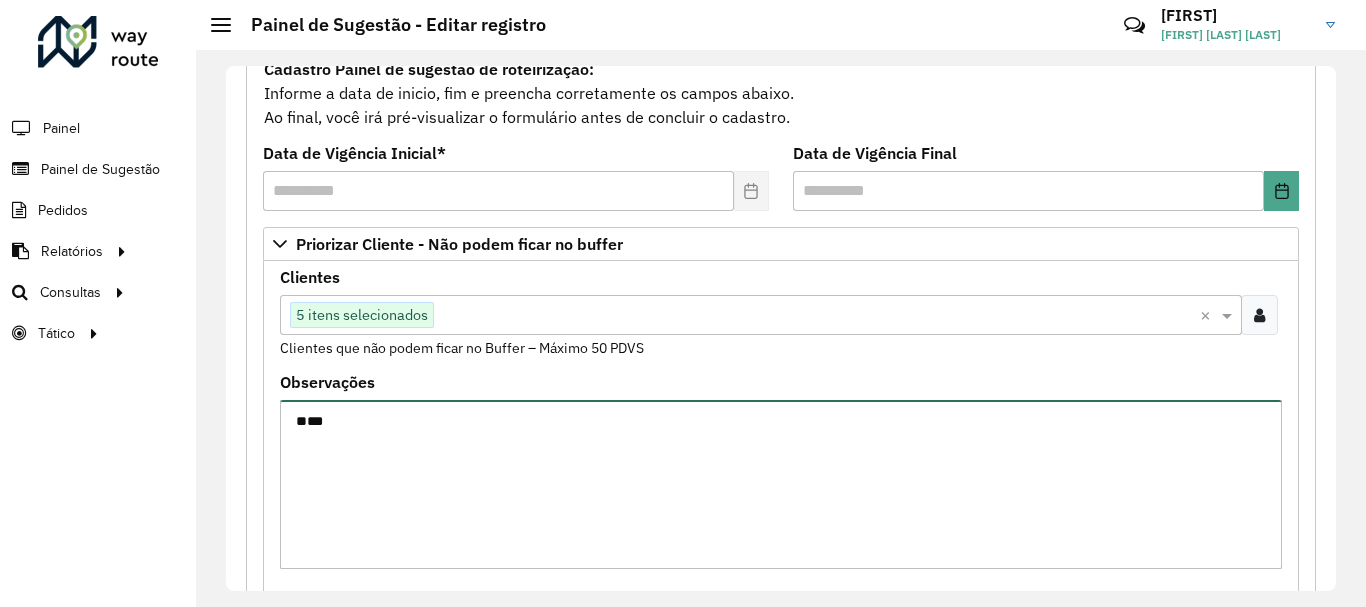 click on "***" at bounding box center (781, 484) 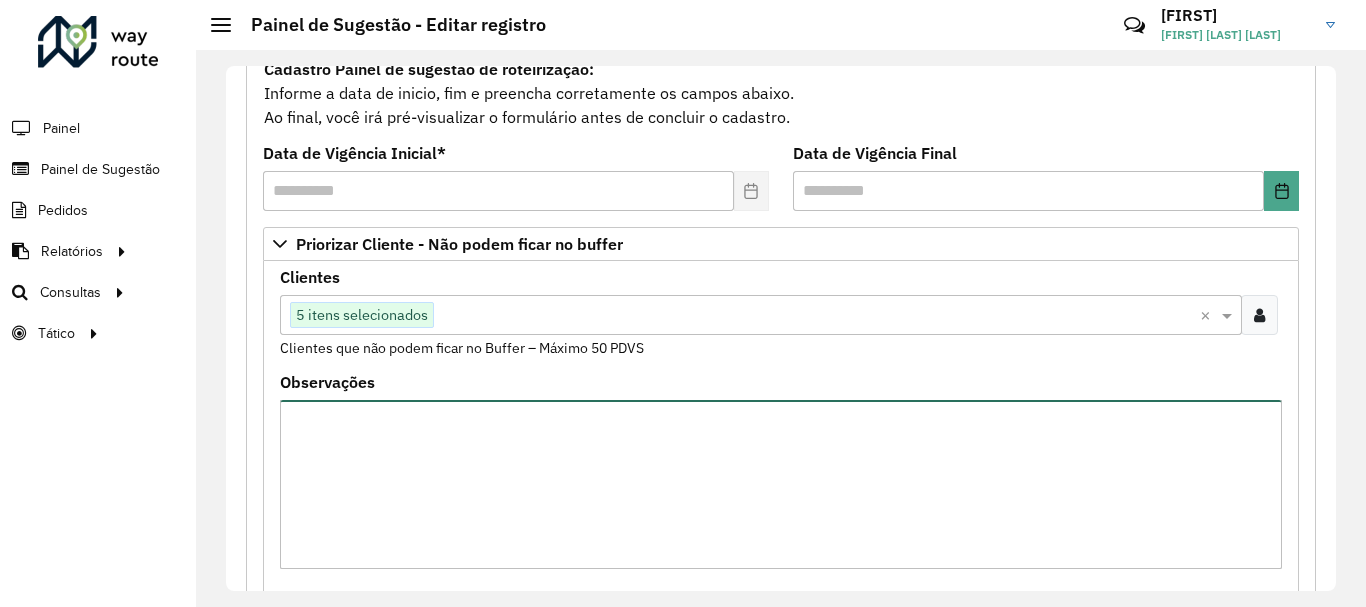 type 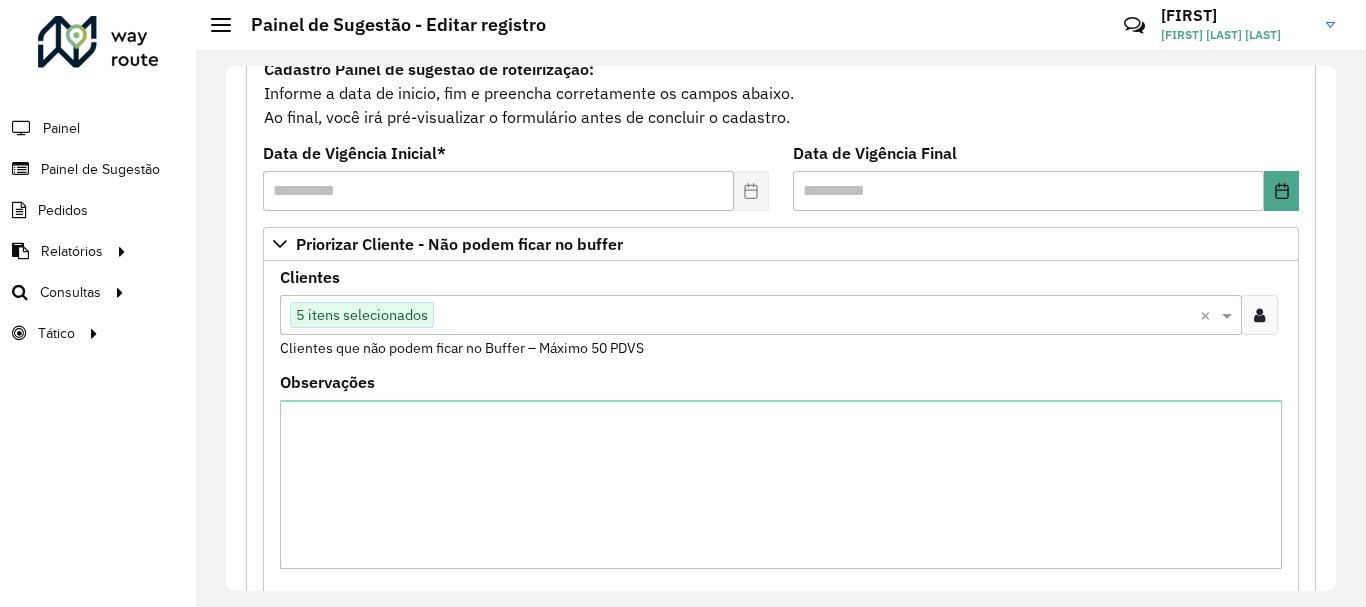 click at bounding box center [814, 316] 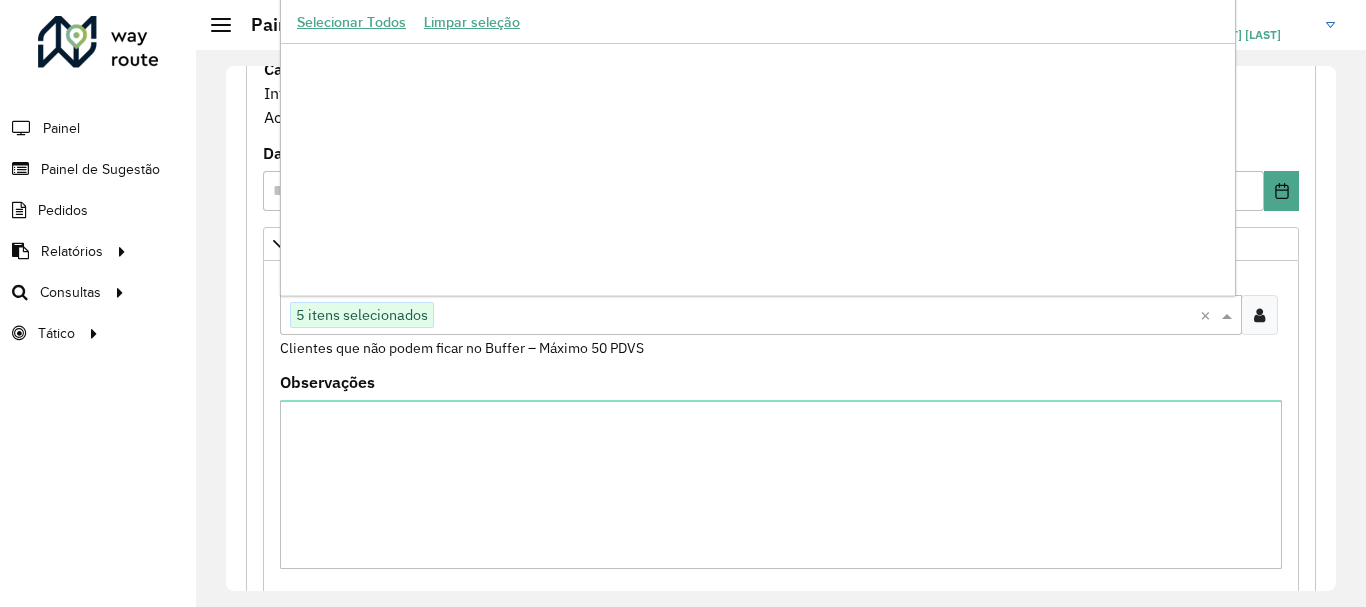 paste on "***" 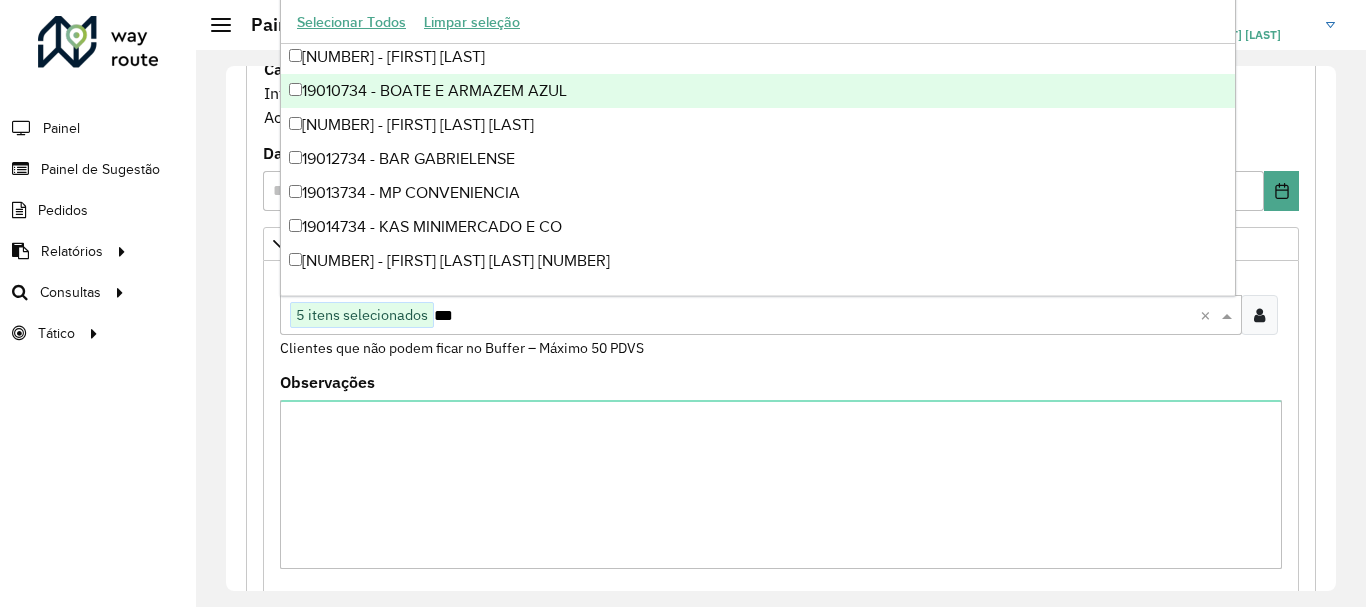 scroll, scrollTop: 0, scrollLeft: 0, axis: both 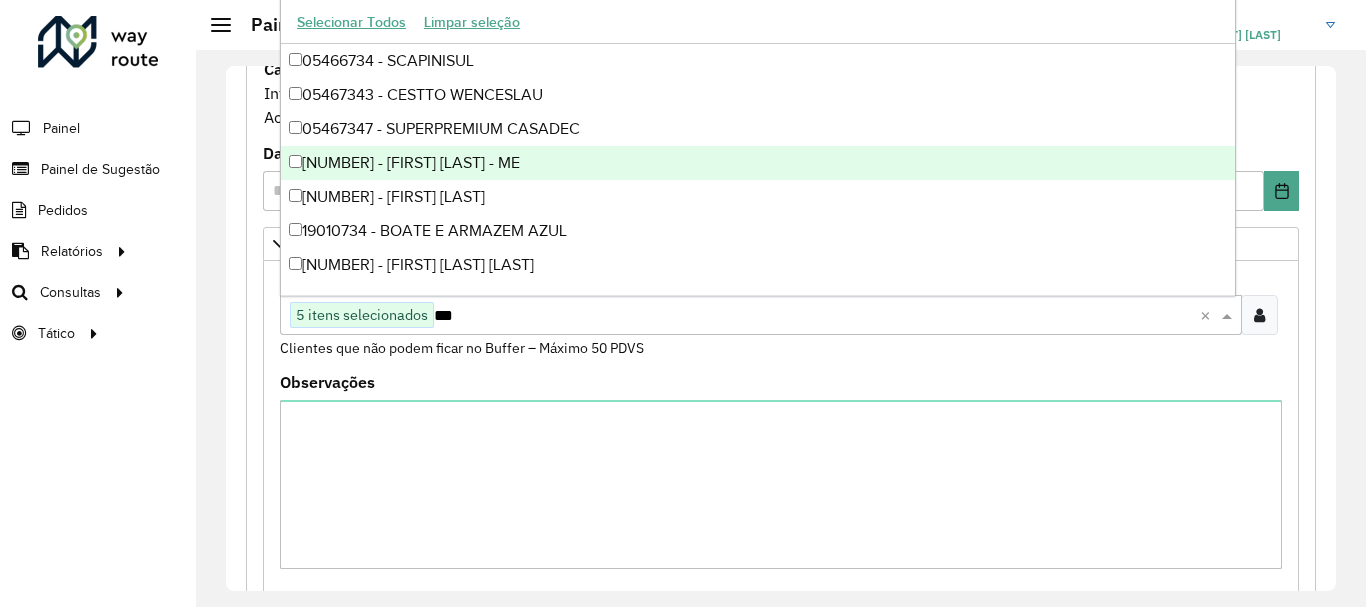 click on "19000734 - SOLANGE FLORES - ME" at bounding box center [758, 163] 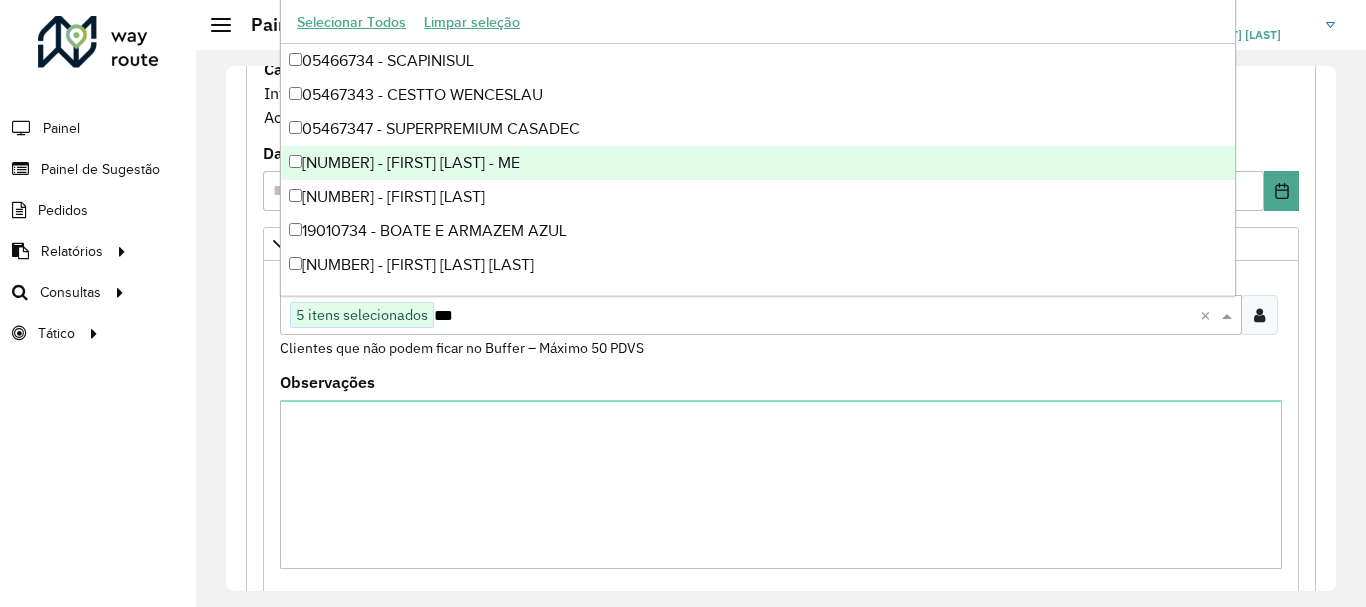 type 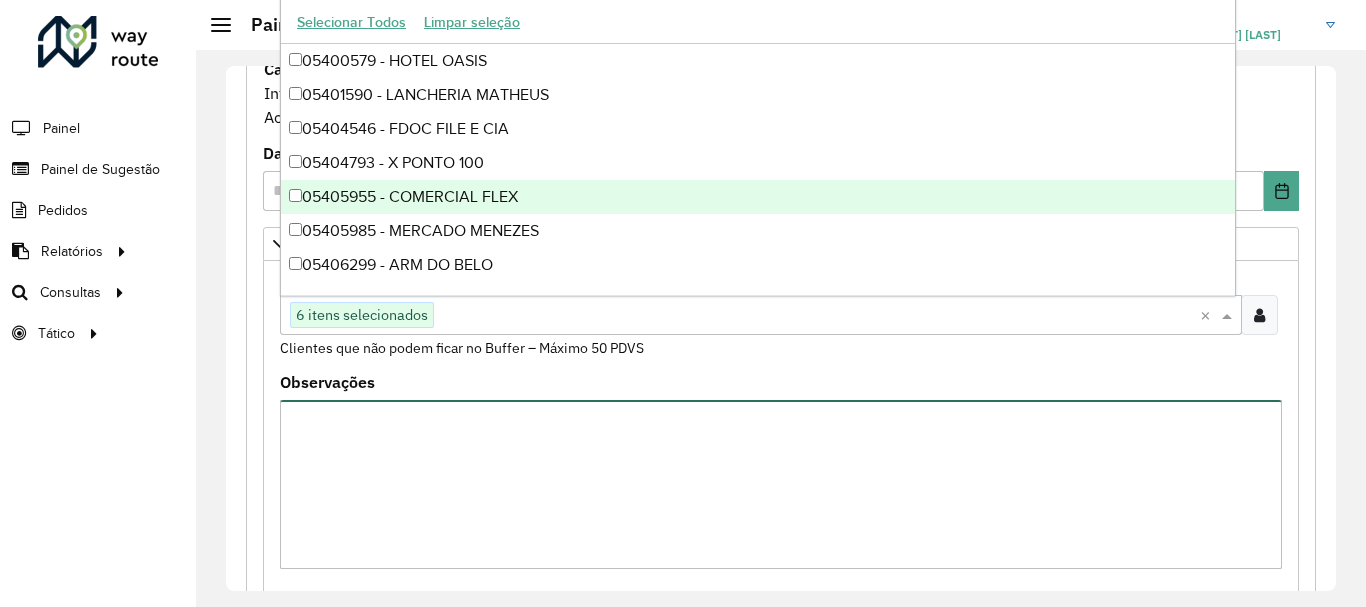 click on "Observações" at bounding box center [781, 484] 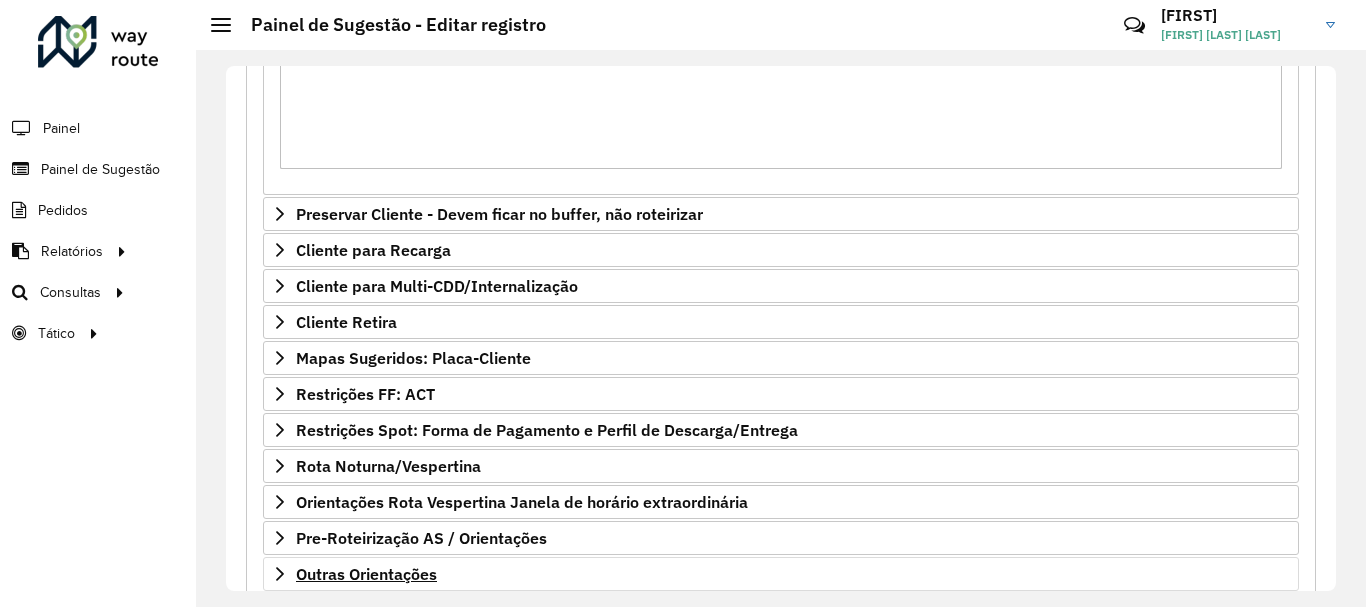scroll, scrollTop: 724, scrollLeft: 0, axis: vertical 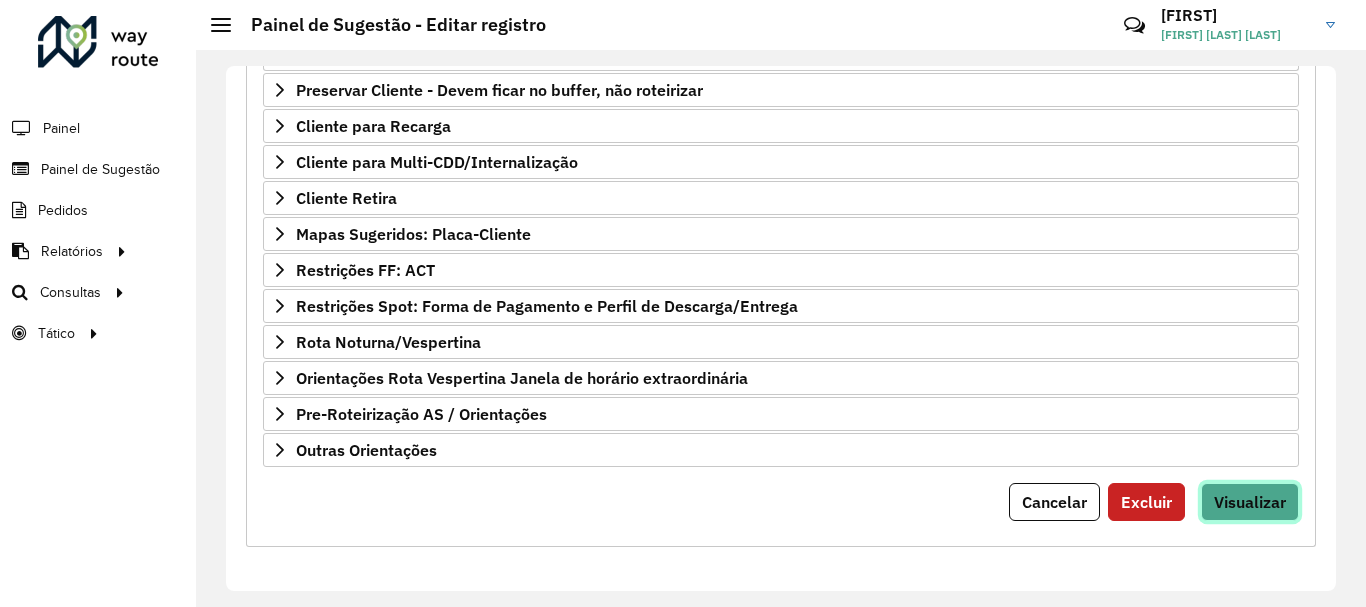 click on "Visualizar" at bounding box center [1250, 502] 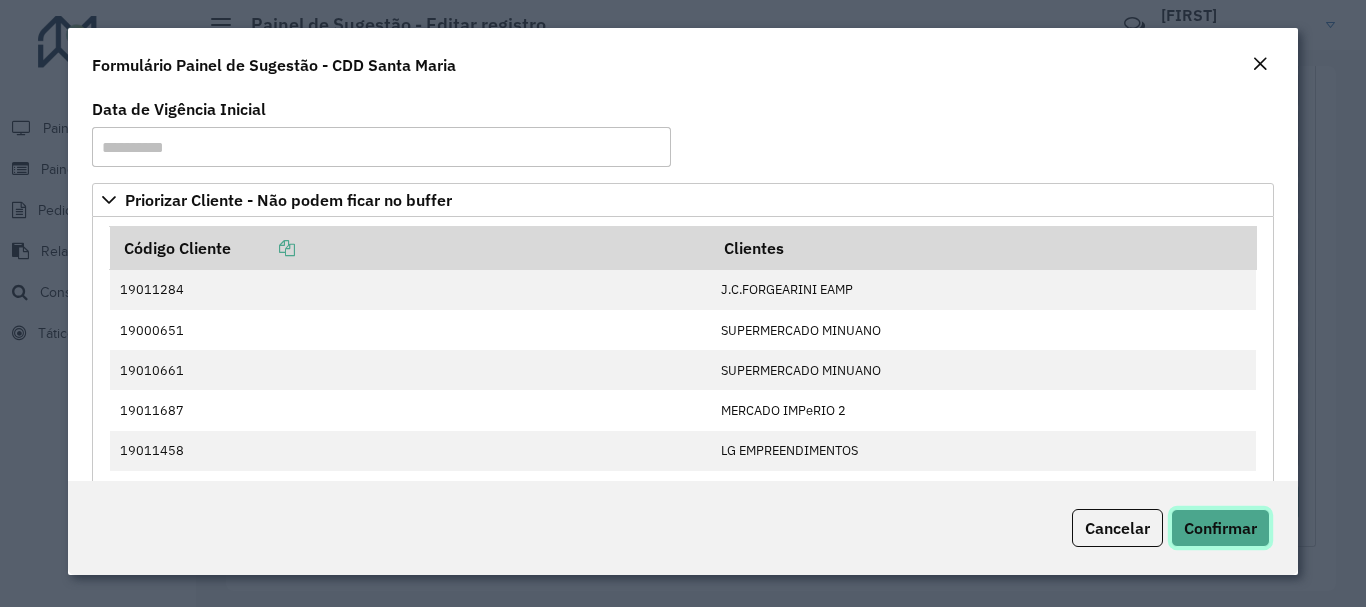 click on "Confirmar" 